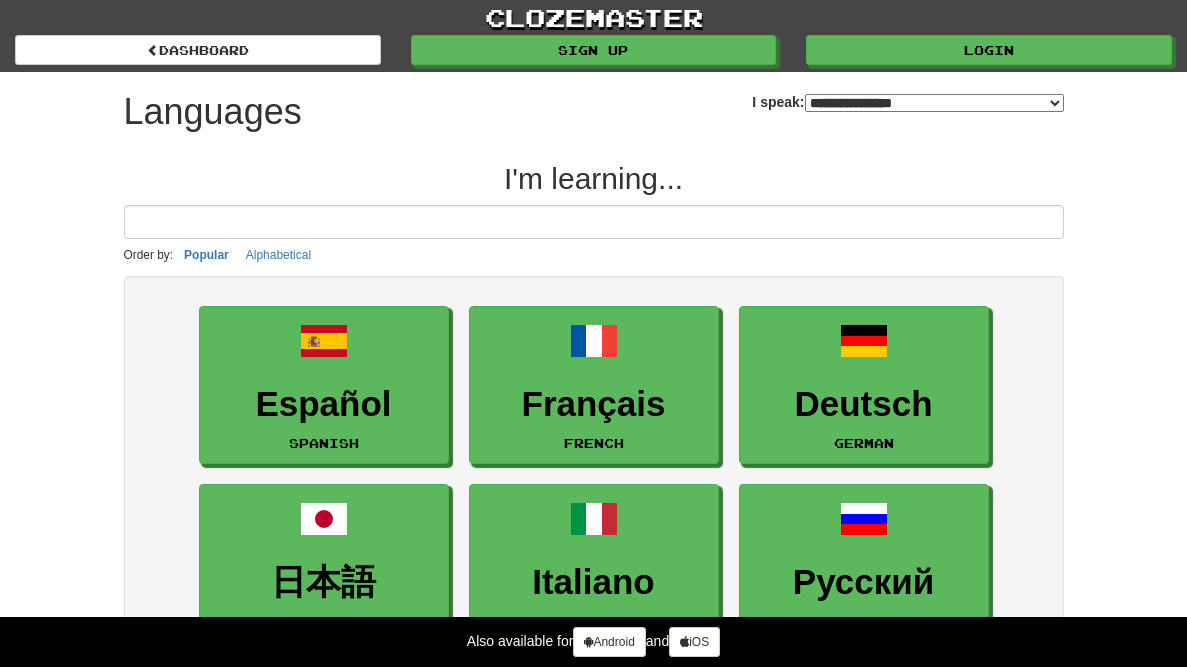 select on "*******" 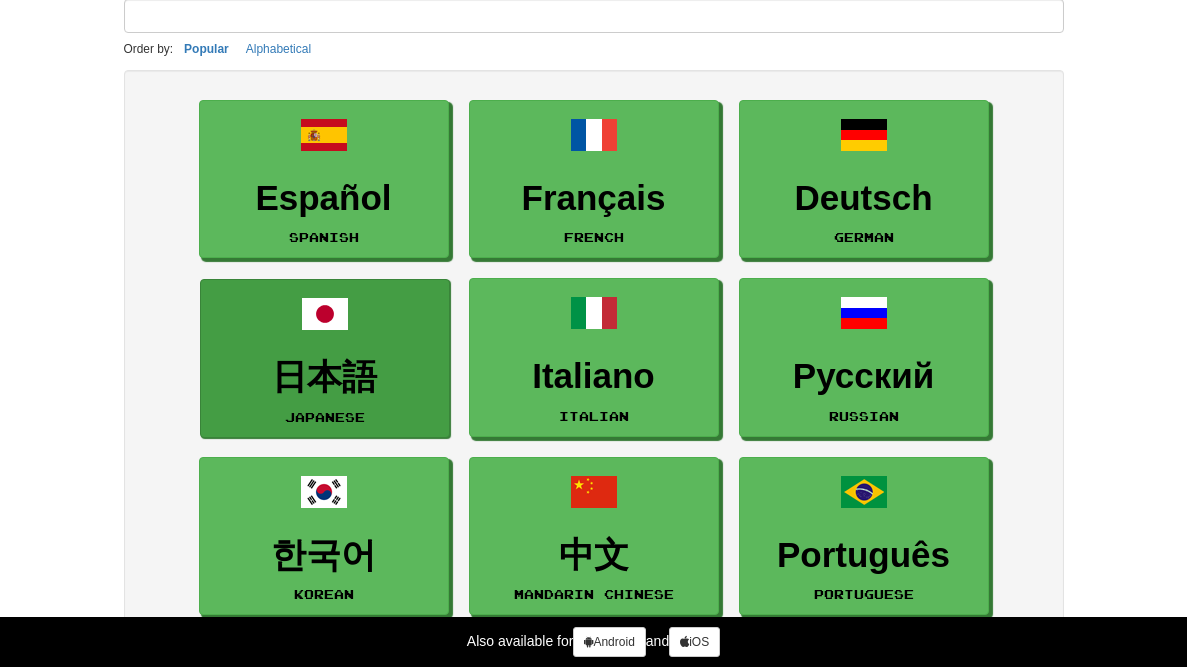 scroll, scrollTop: 205, scrollLeft: 0, axis: vertical 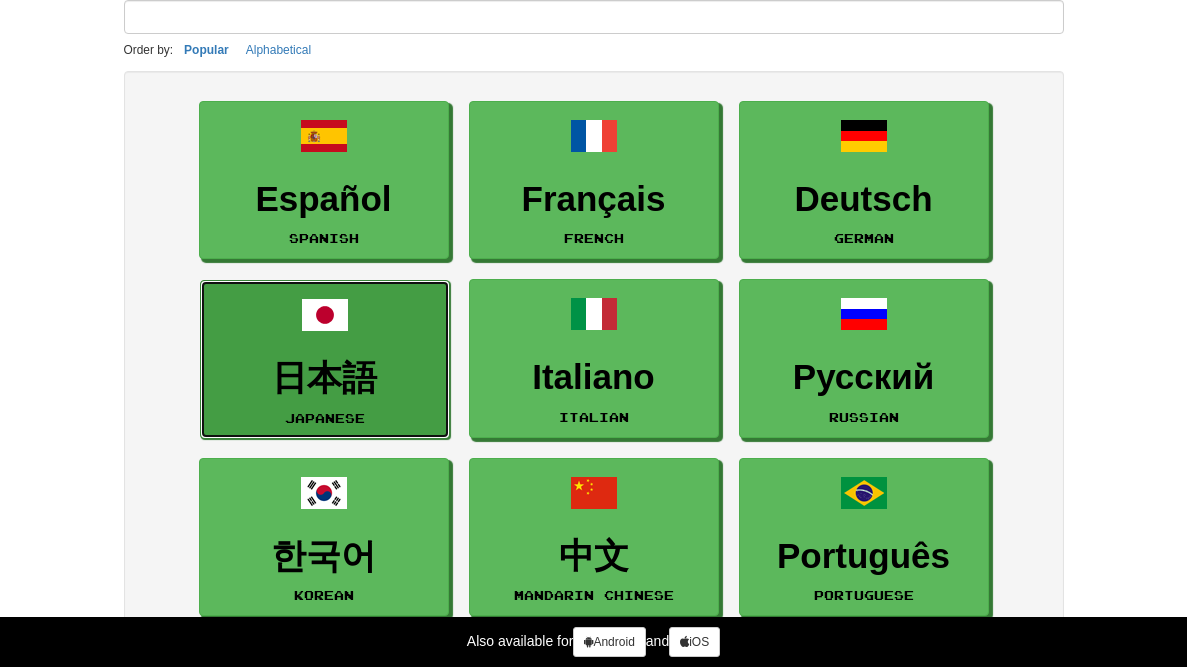 click on "日本語" at bounding box center [325, 378] 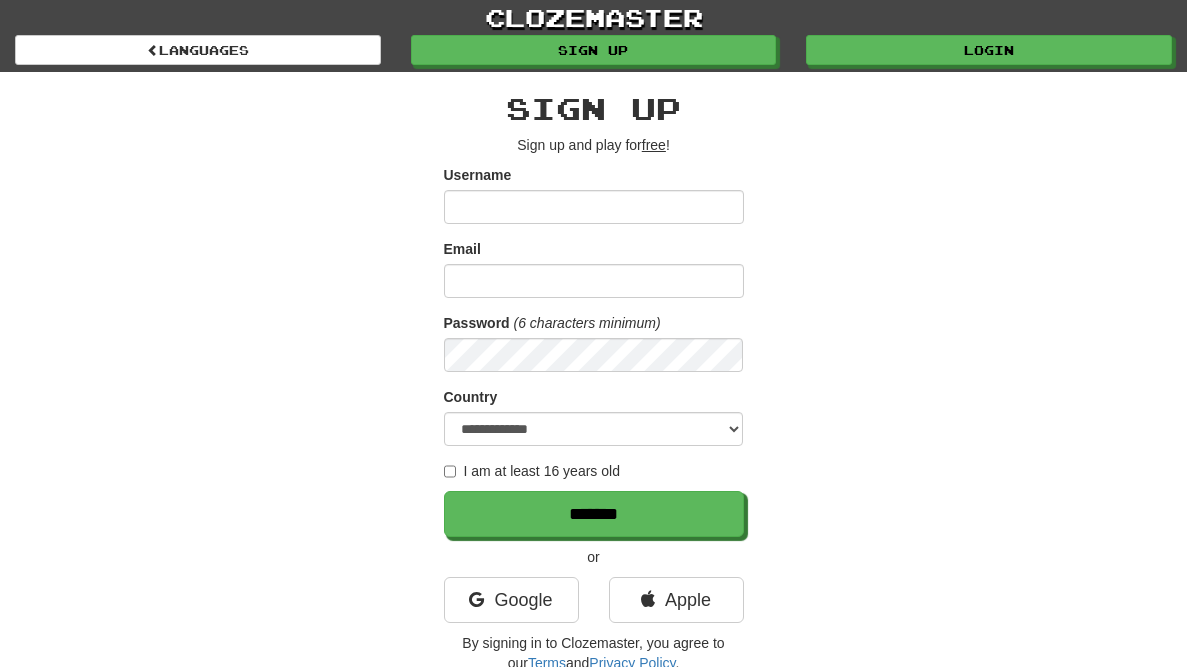 scroll, scrollTop: 0, scrollLeft: 0, axis: both 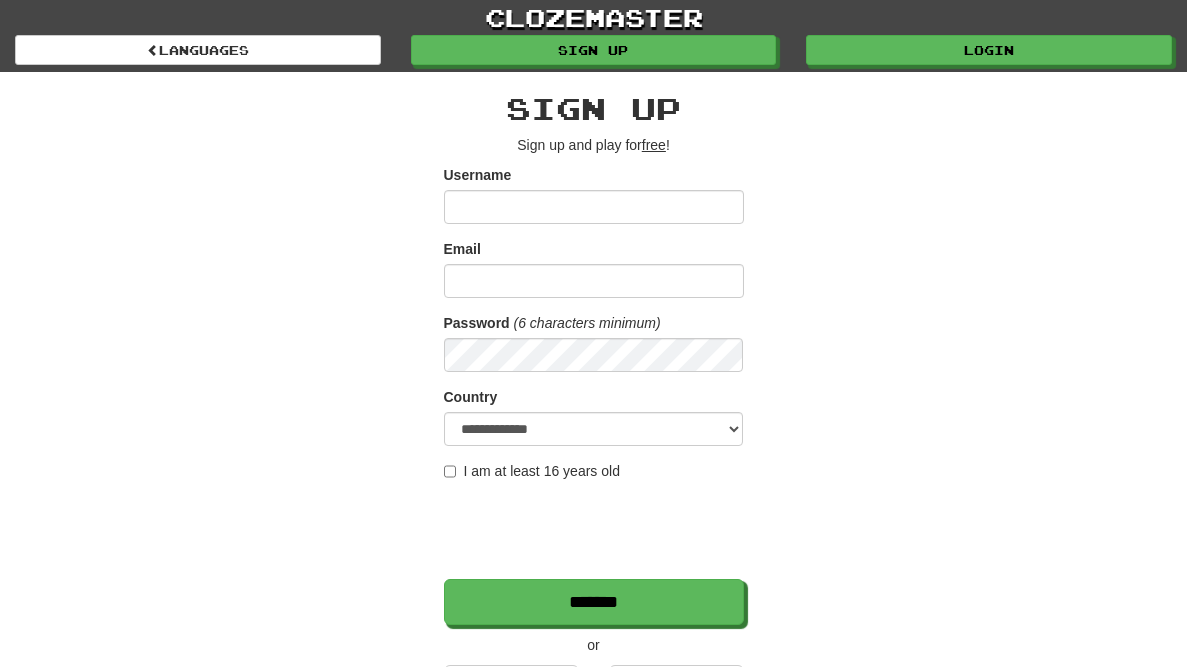 click on "I am at least 16 years old" at bounding box center [532, 471] 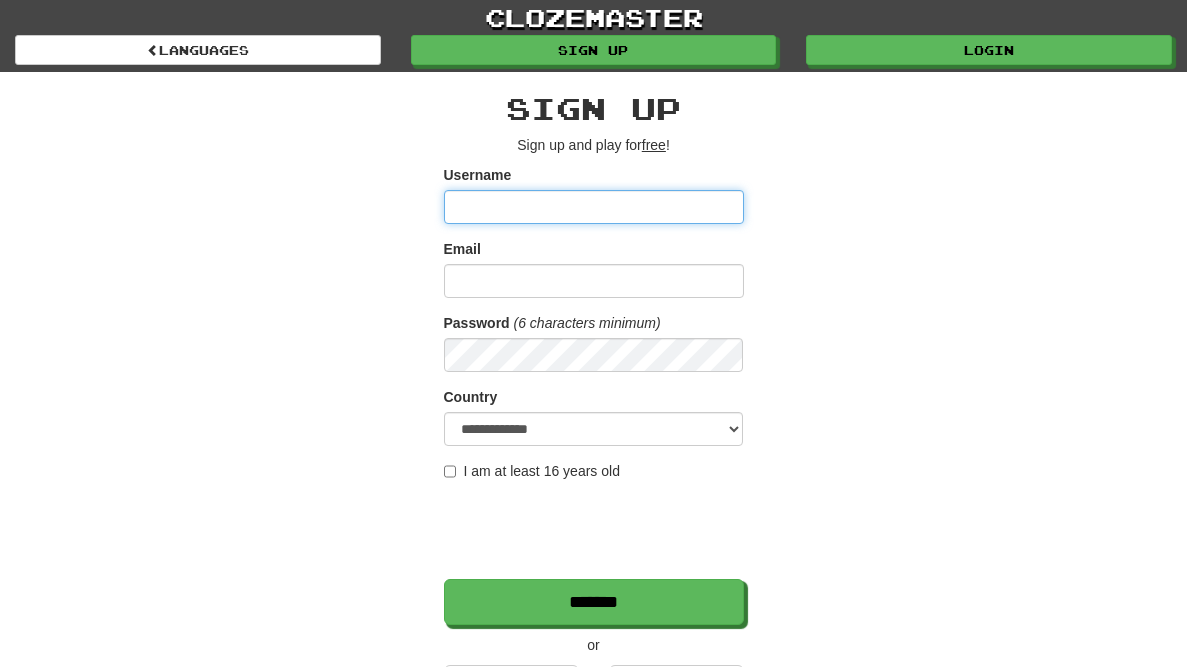 click on "Username" at bounding box center (594, 207) 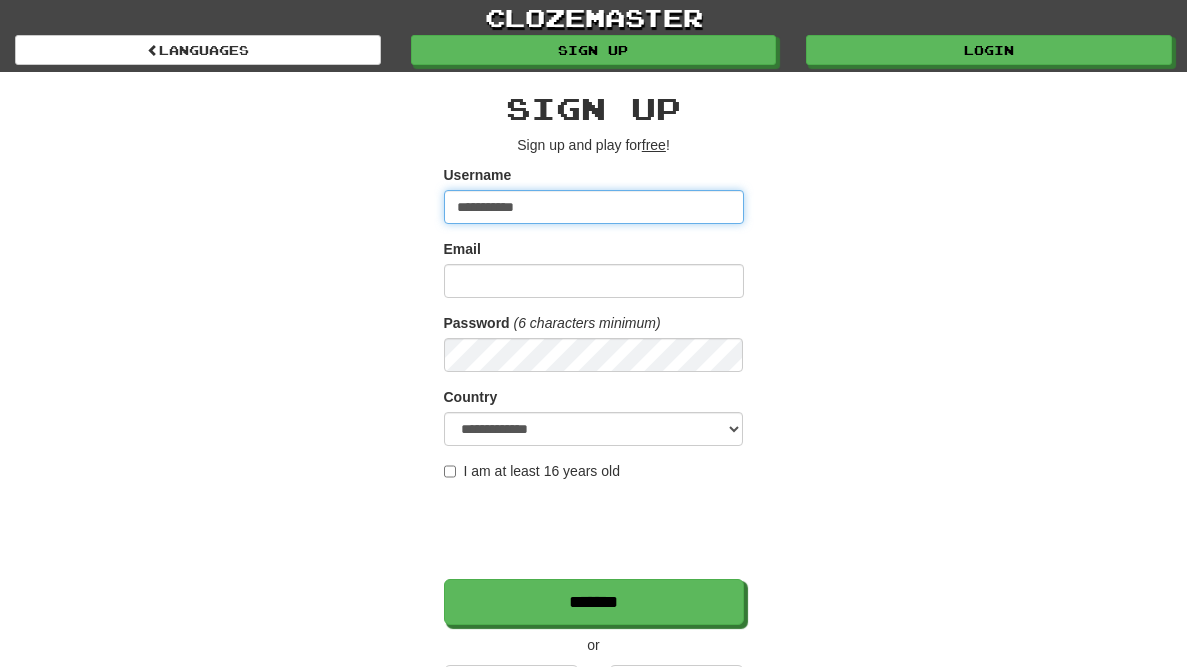 type on "**********" 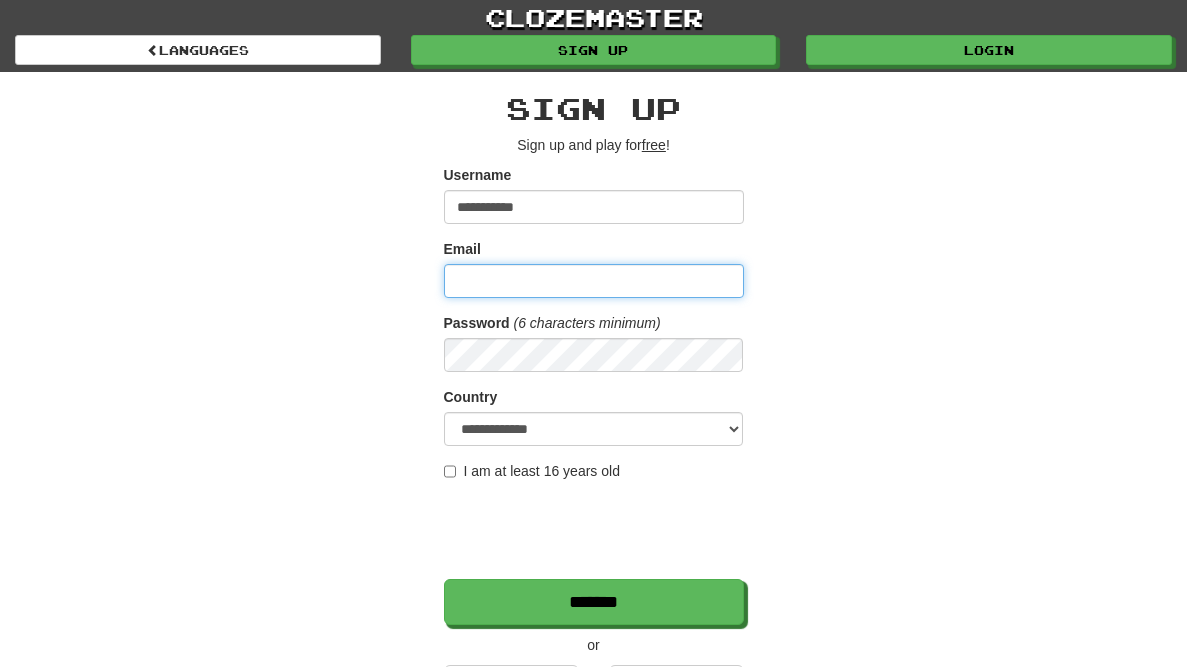 click on "Email" at bounding box center [594, 281] 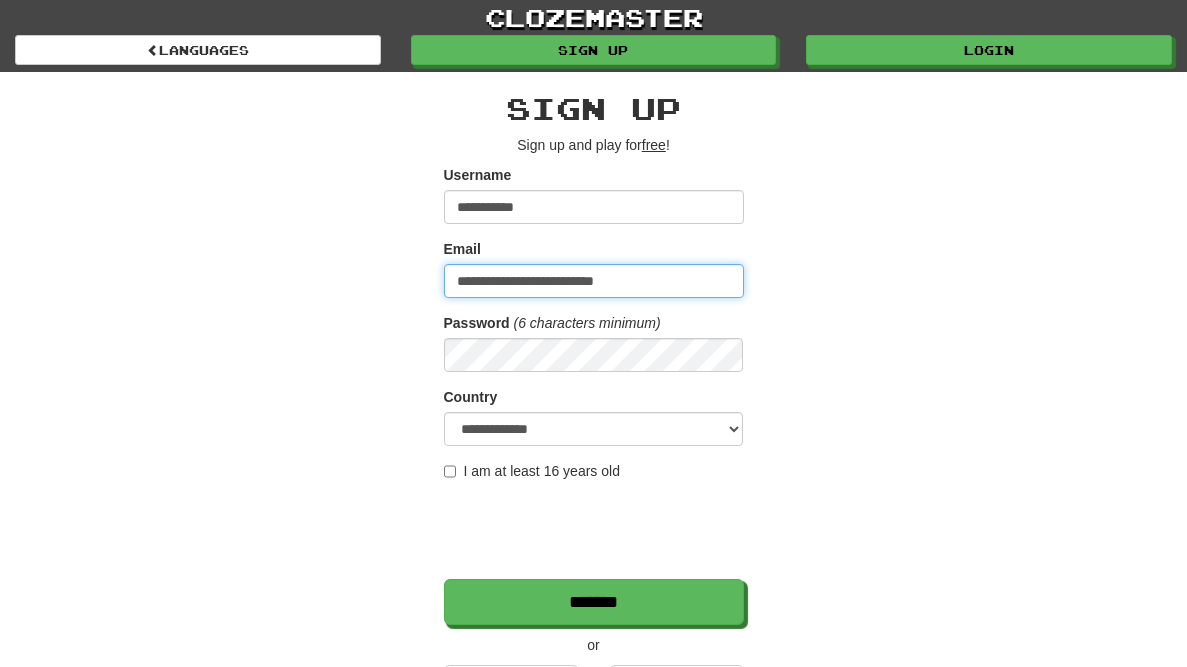 type on "**********" 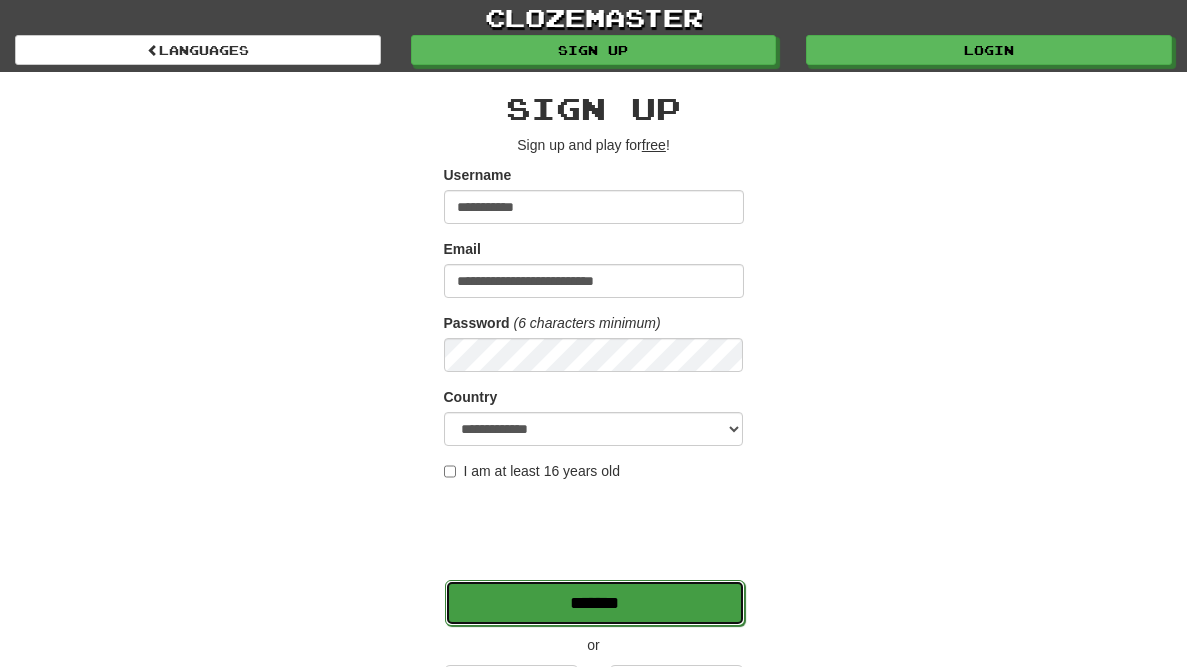 click on "*******" at bounding box center [595, 603] 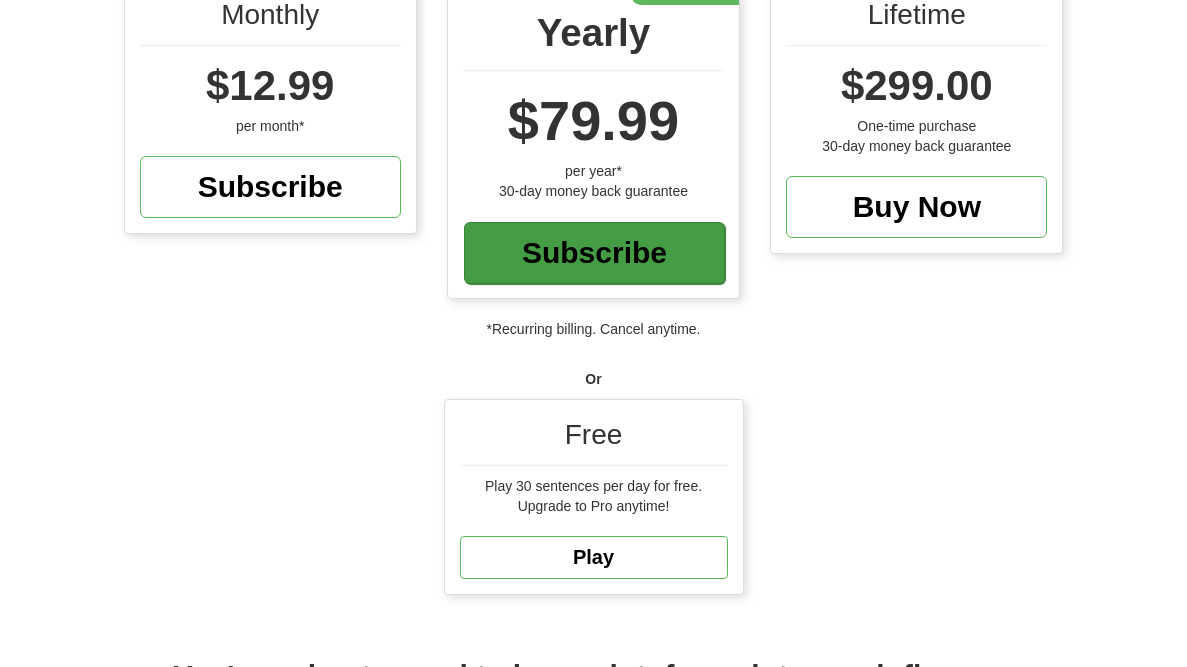scroll, scrollTop: 309, scrollLeft: 0, axis: vertical 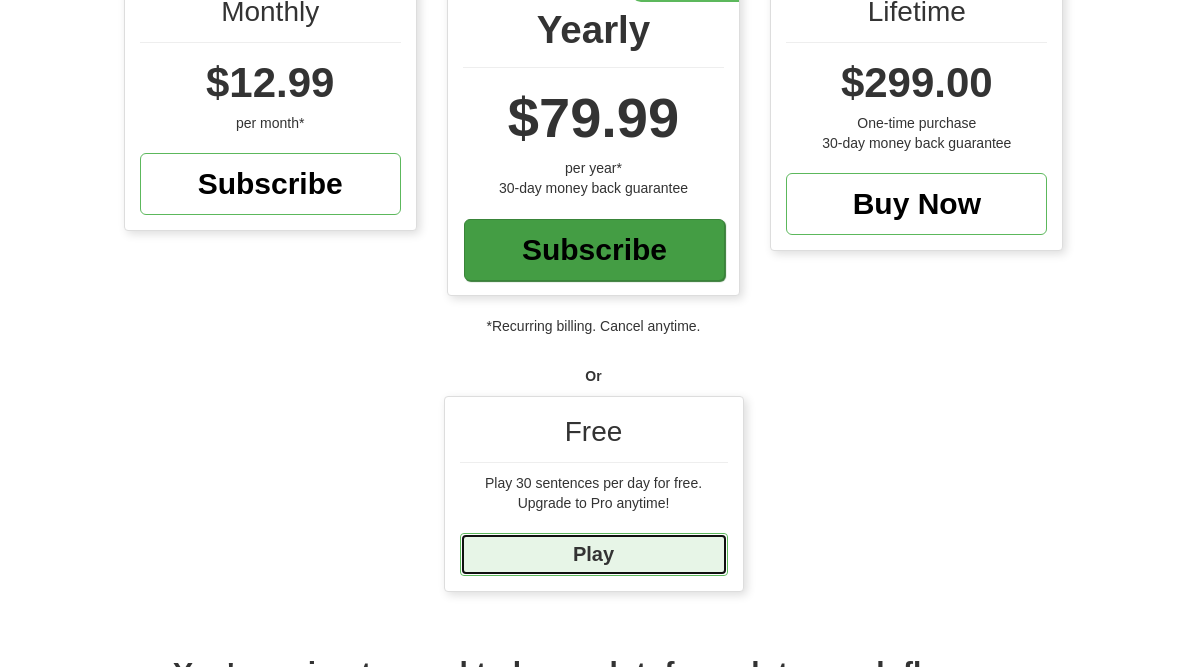 click on "Play" at bounding box center [594, 554] 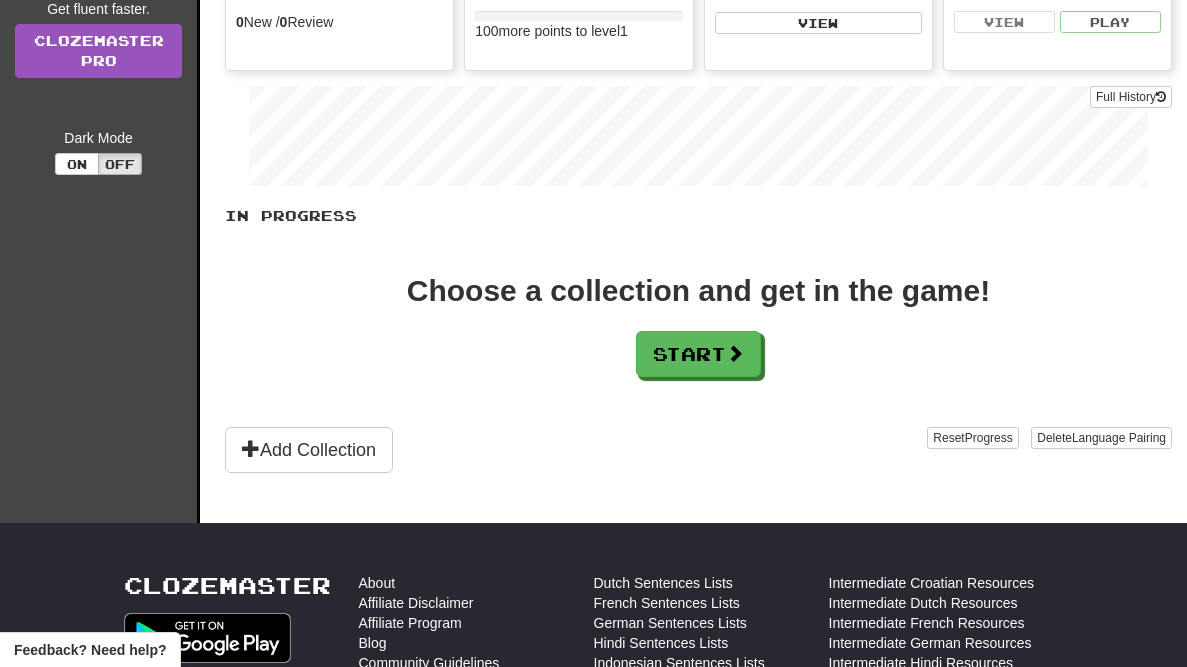 scroll, scrollTop: 337, scrollLeft: 0, axis: vertical 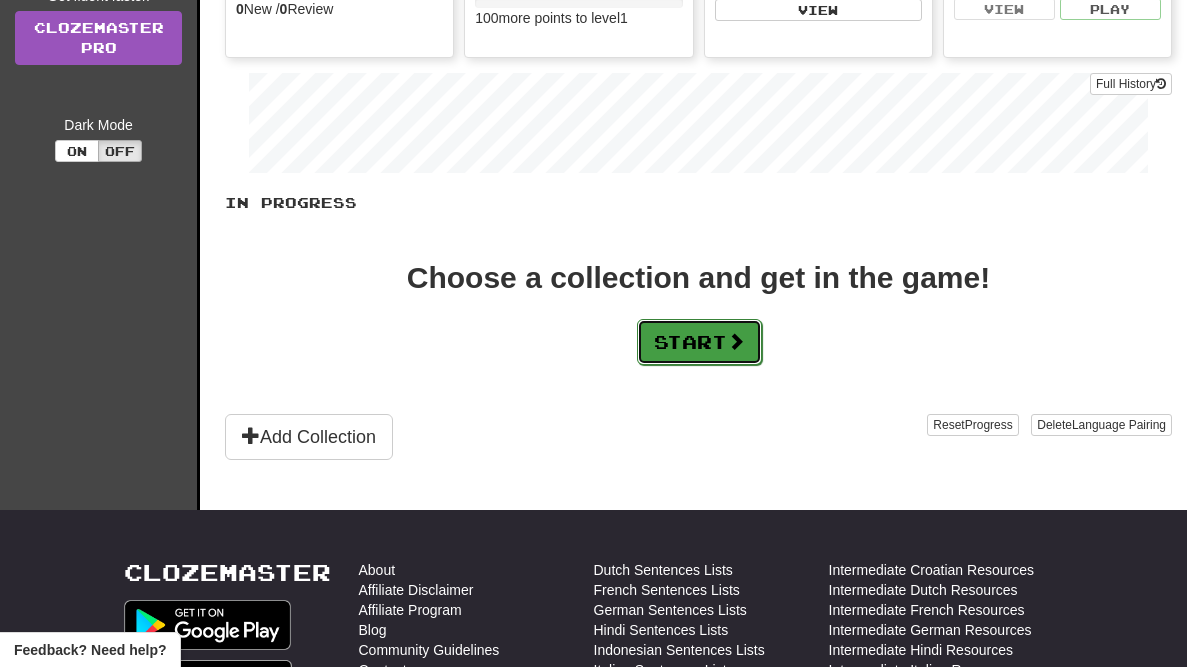 click on "Start" at bounding box center (699, 342) 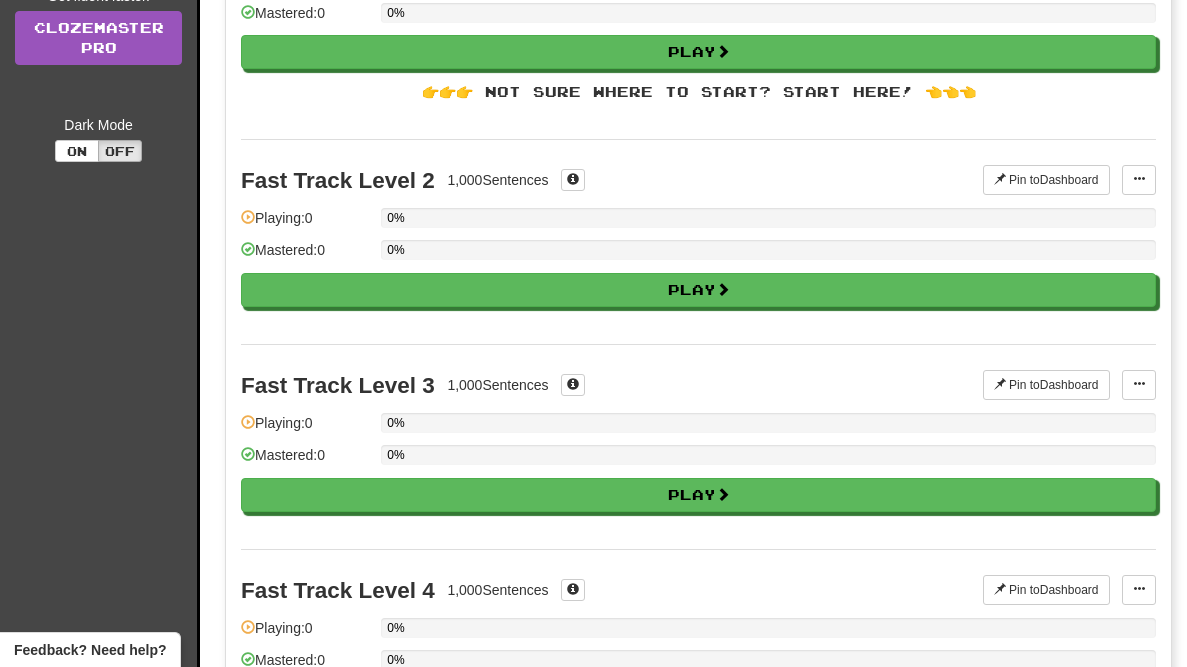scroll, scrollTop: 0, scrollLeft: 0, axis: both 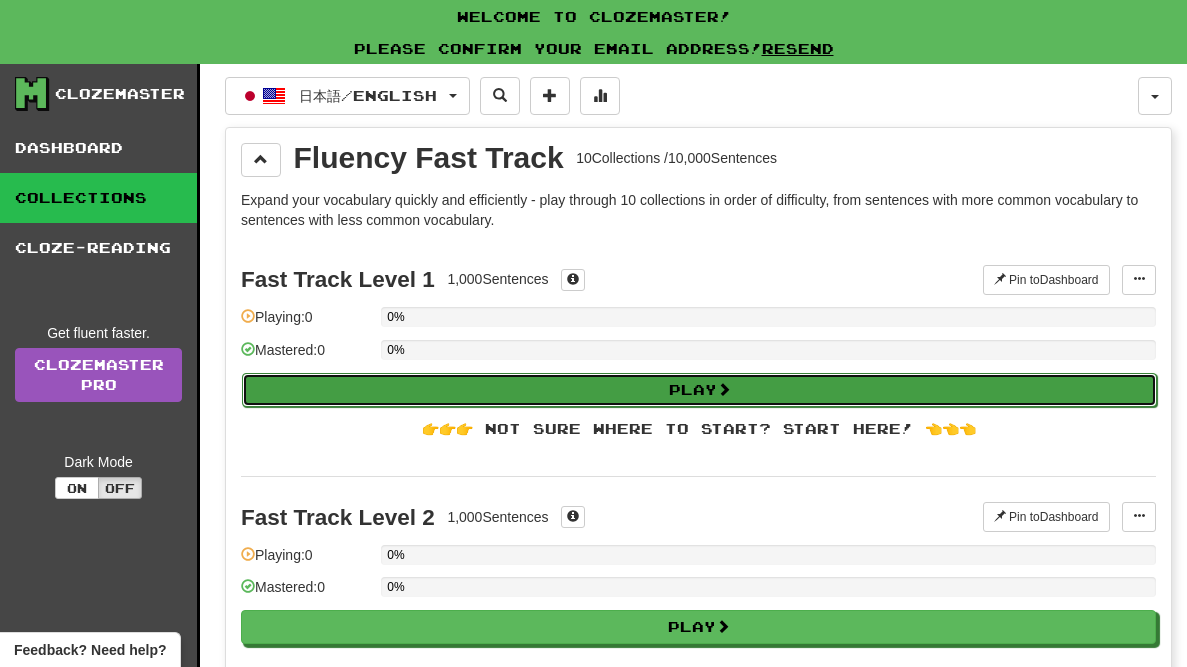 click on "Play" at bounding box center [699, 390] 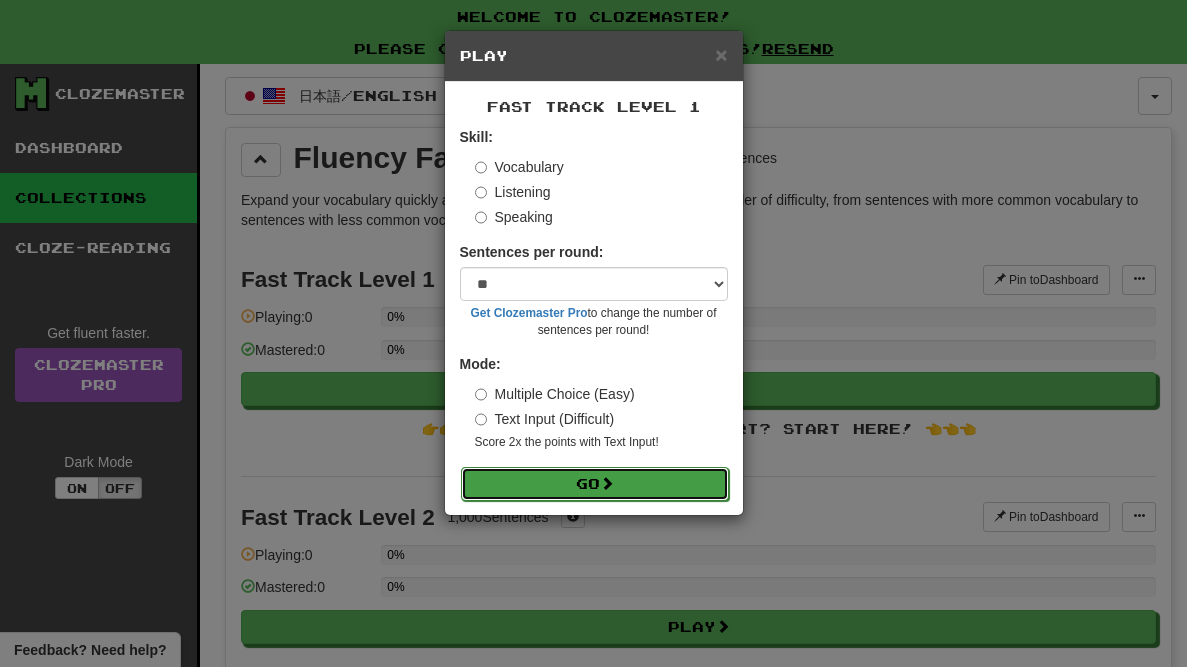 click at bounding box center [607, 483] 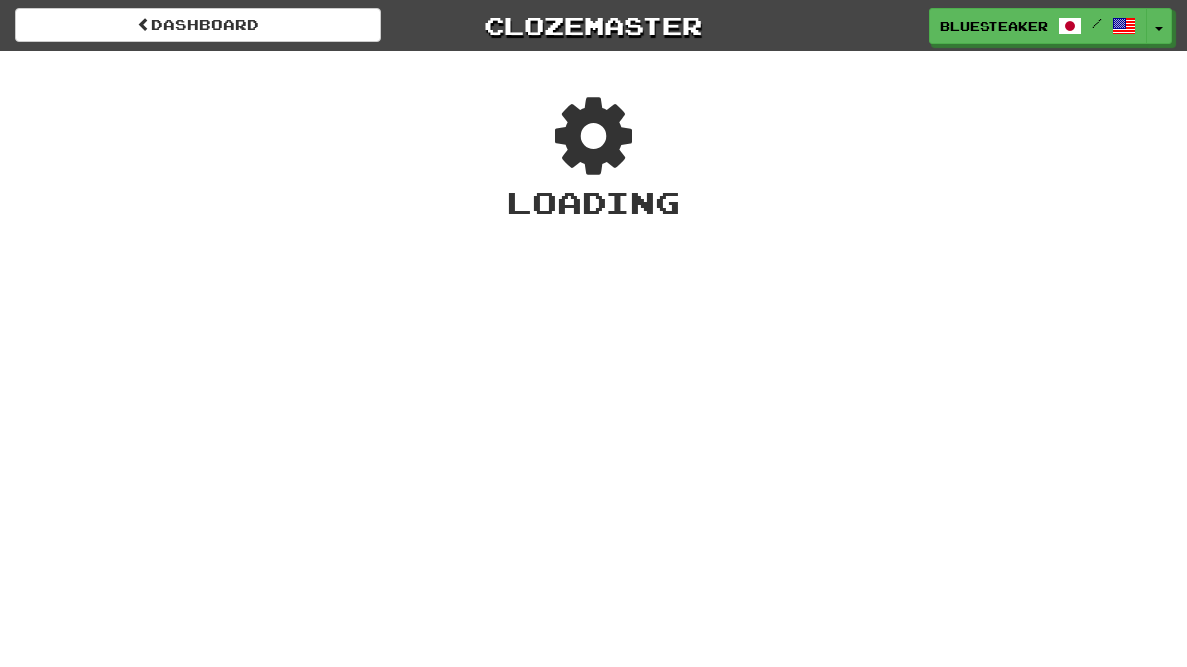 scroll, scrollTop: 0, scrollLeft: 0, axis: both 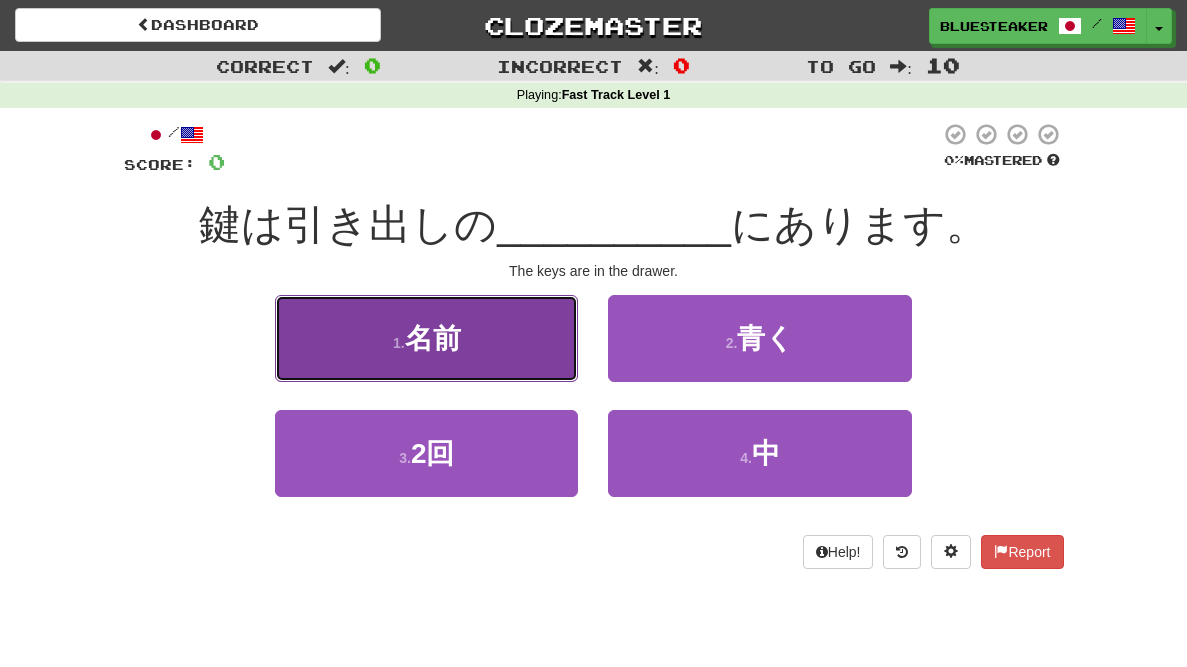 click on "1 .  名前" at bounding box center [426, 338] 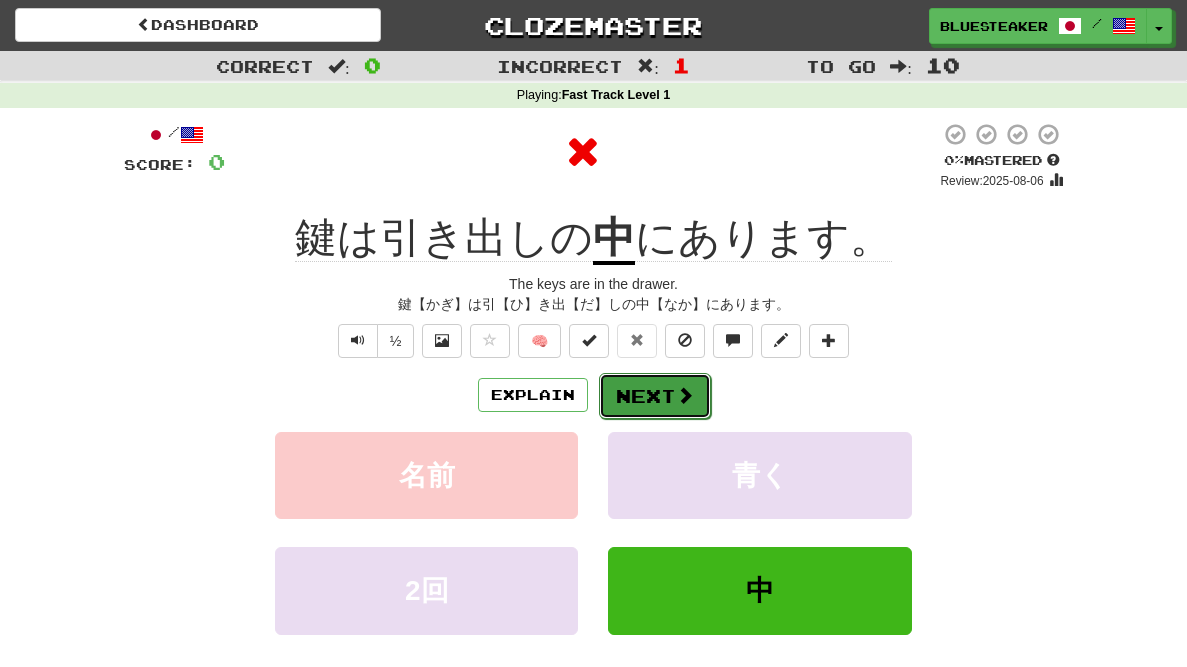 click on "Next" at bounding box center [655, 396] 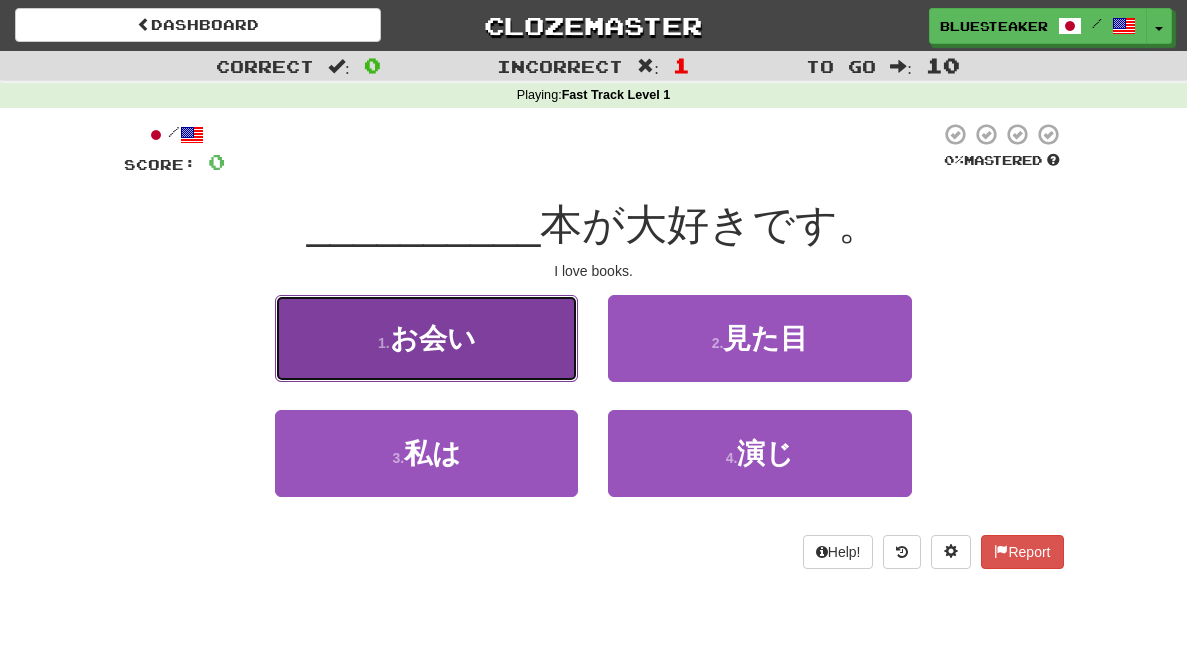 click on "1 .  お会い" at bounding box center (426, 338) 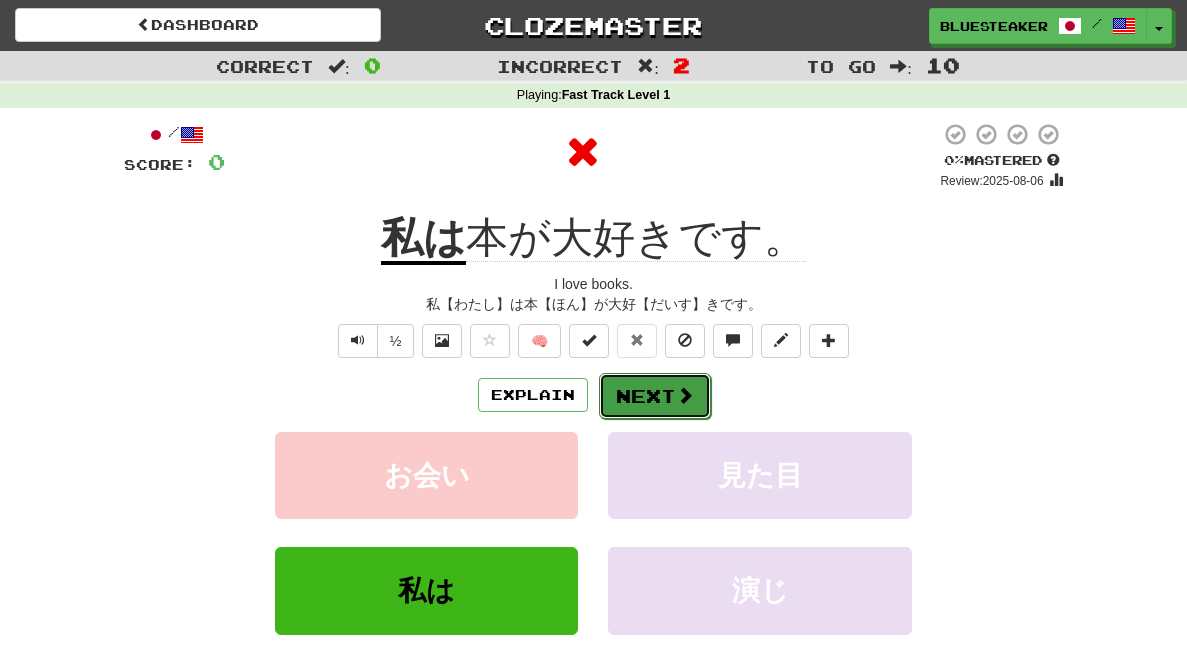 click on "Next" at bounding box center (655, 396) 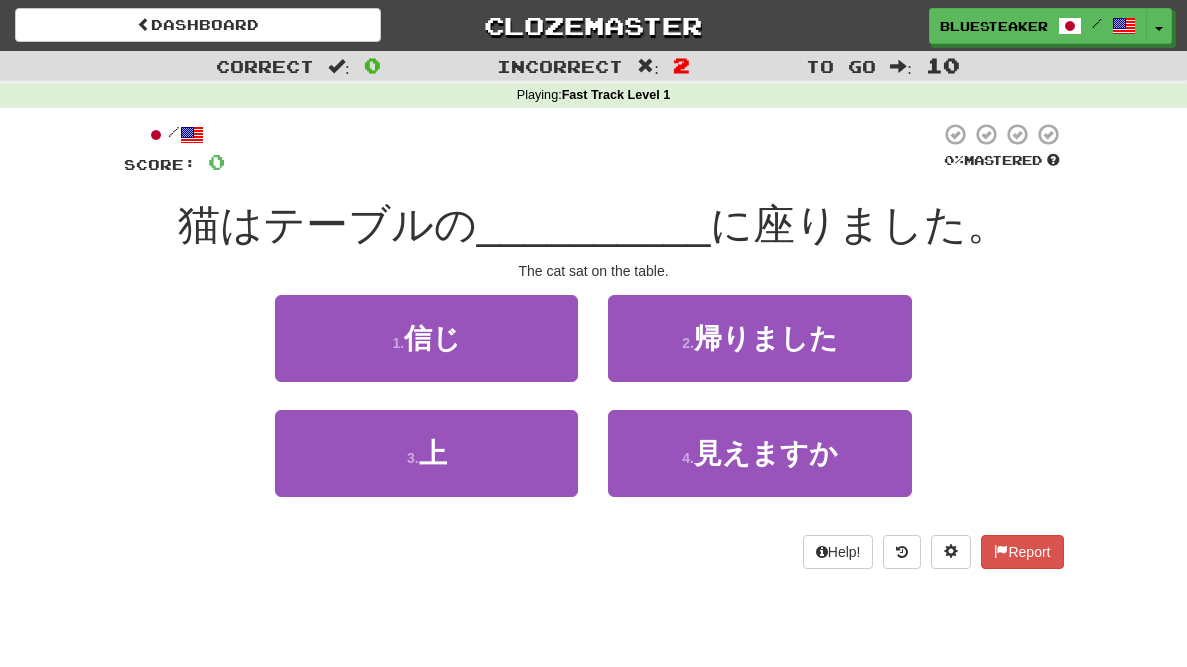 click on "2 .  帰りました" at bounding box center (759, 352) 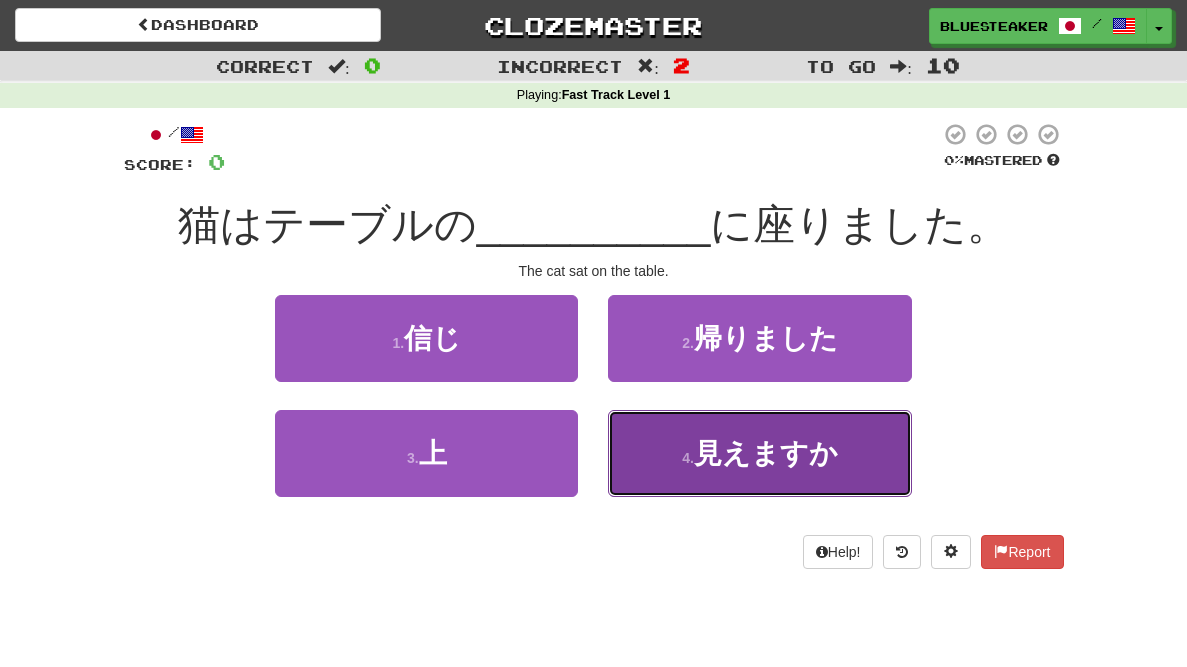 click on "4 .  見えますか" at bounding box center [759, 453] 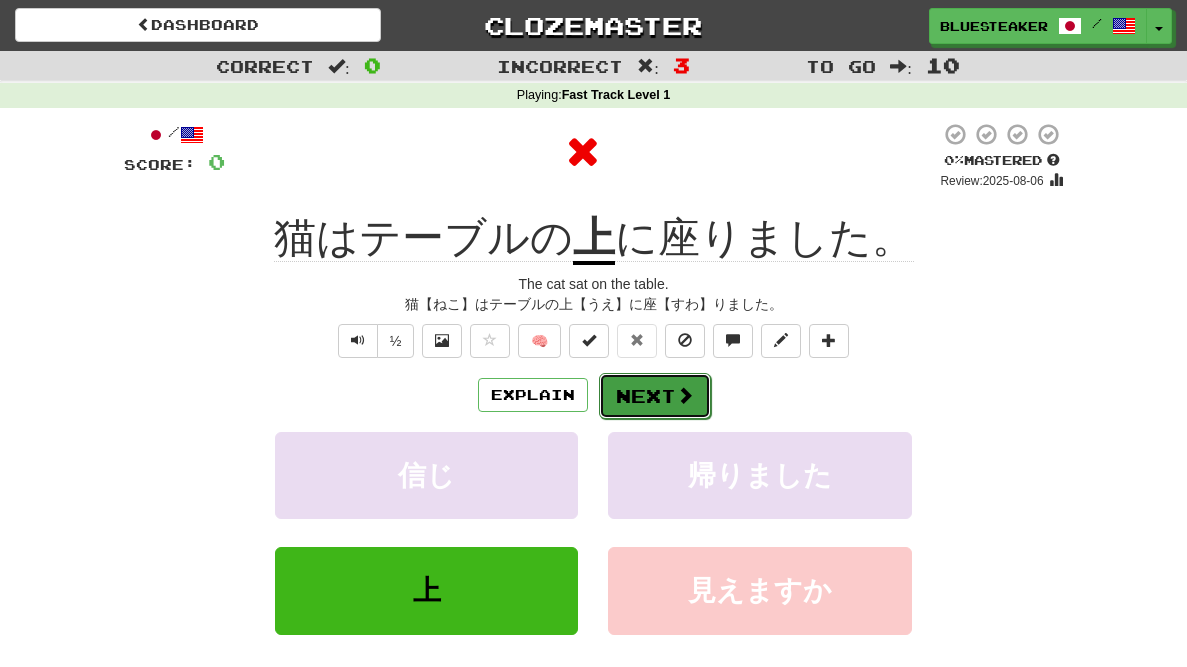click at bounding box center [685, 395] 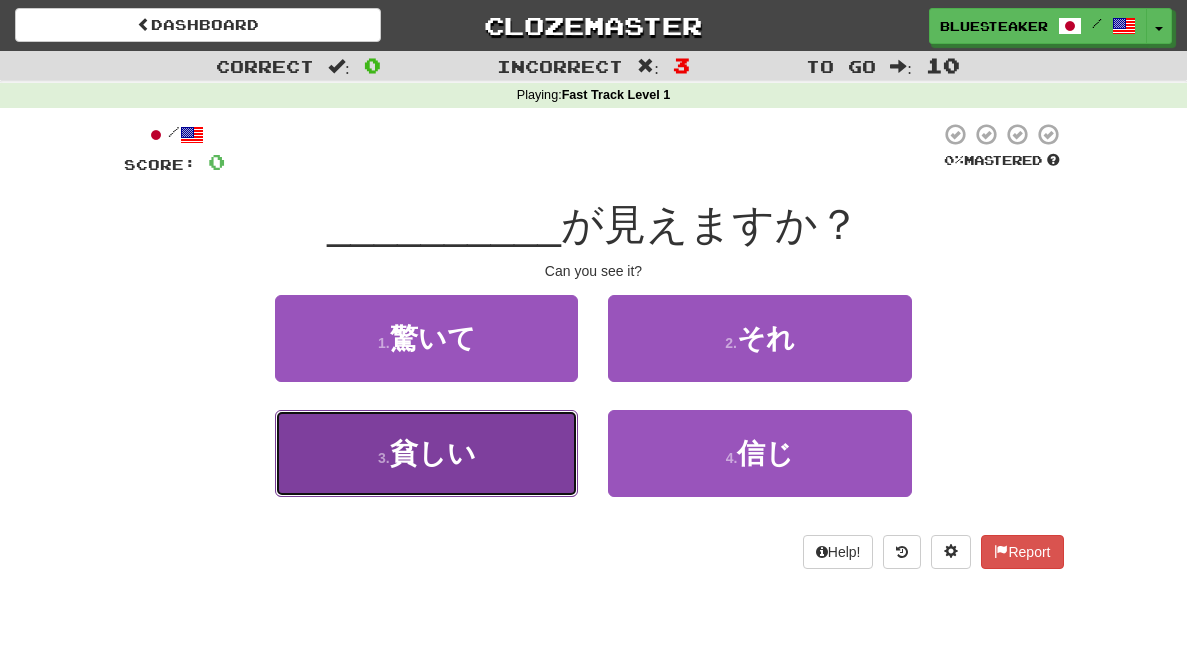 click on "3 .  貧しい" at bounding box center (426, 453) 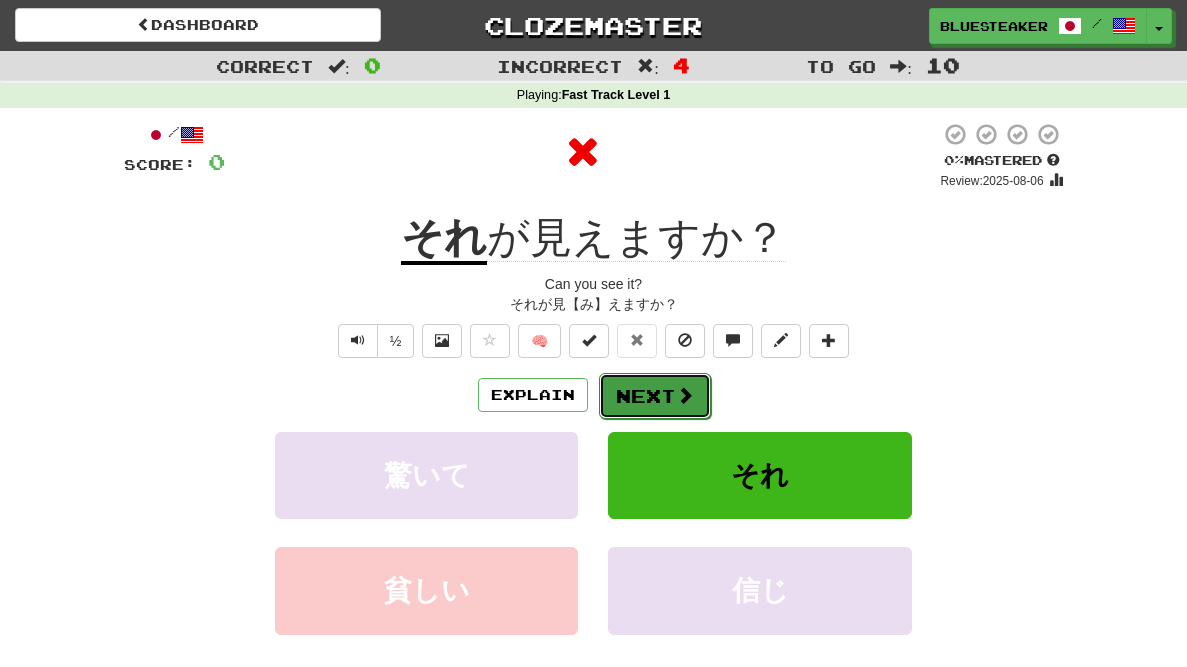 click at bounding box center (685, 395) 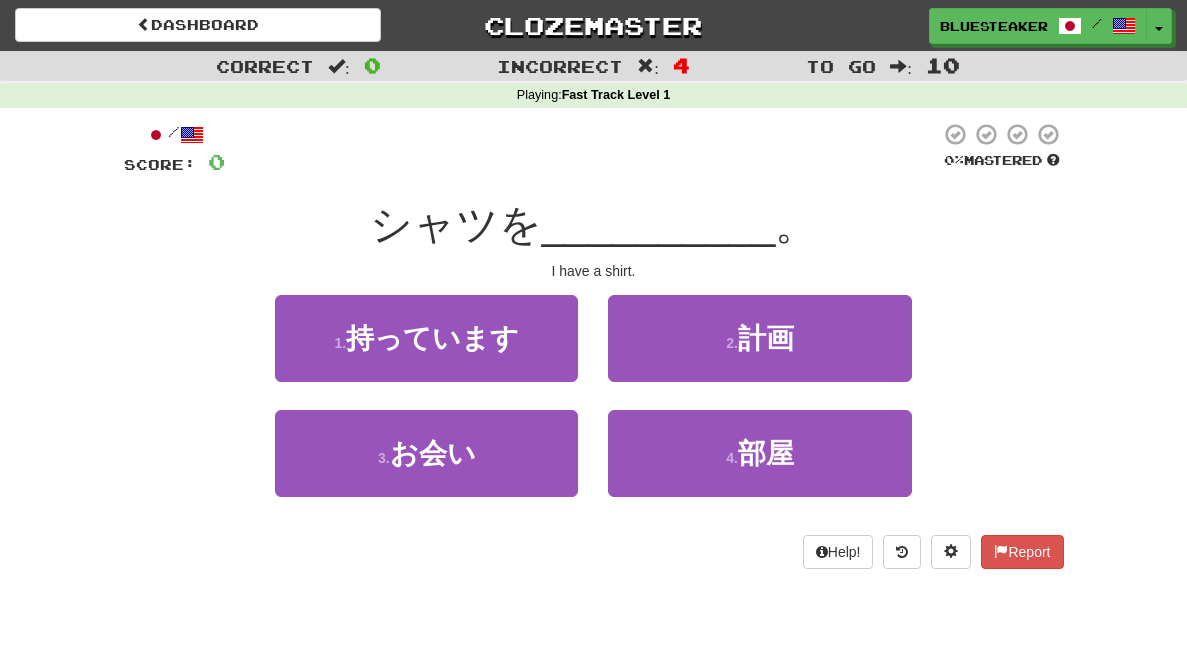 click on "2 .  計画" at bounding box center [759, 352] 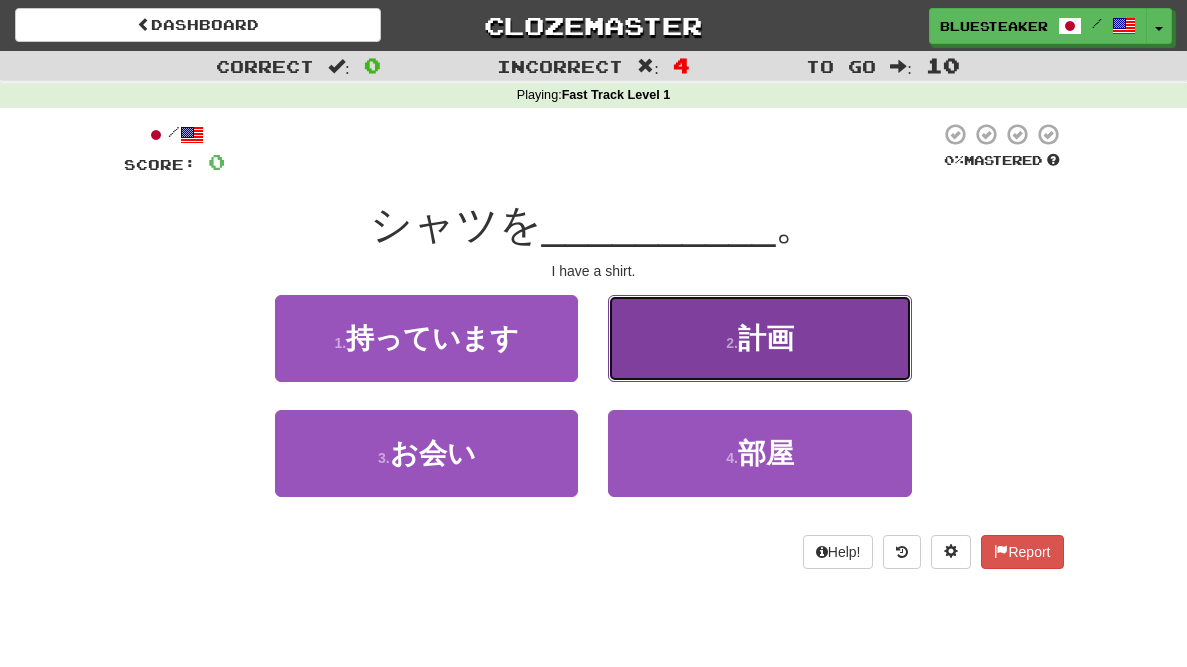 click on "2 .  計画" at bounding box center [759, 338] 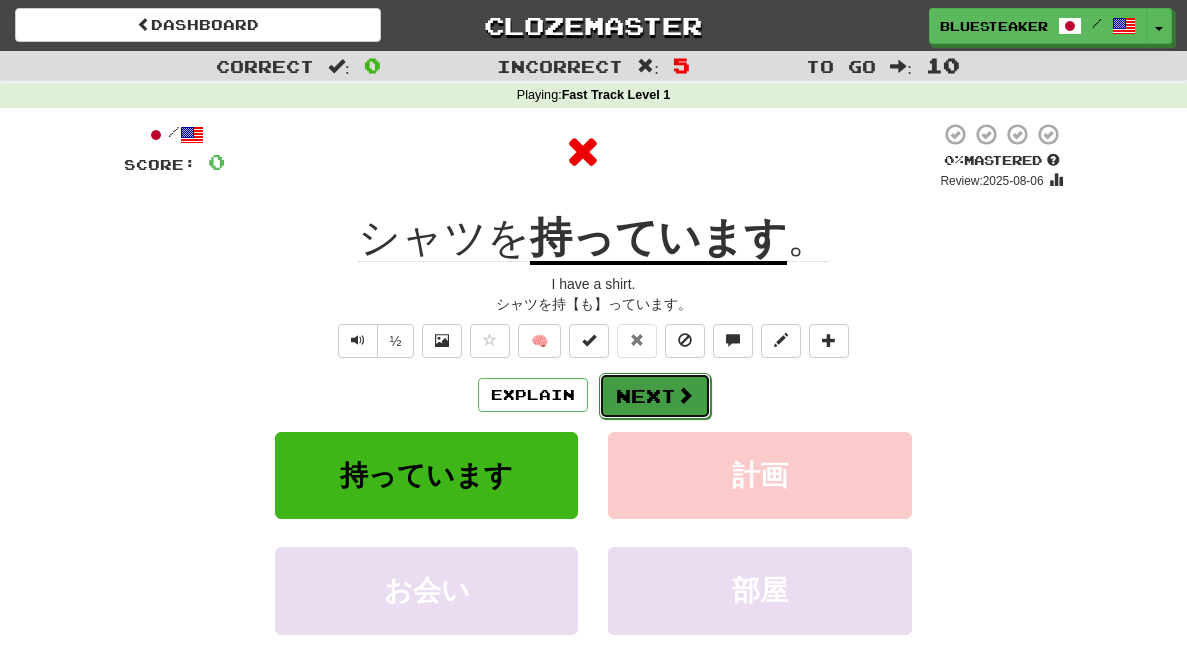 click at bounding box center [685, 395] 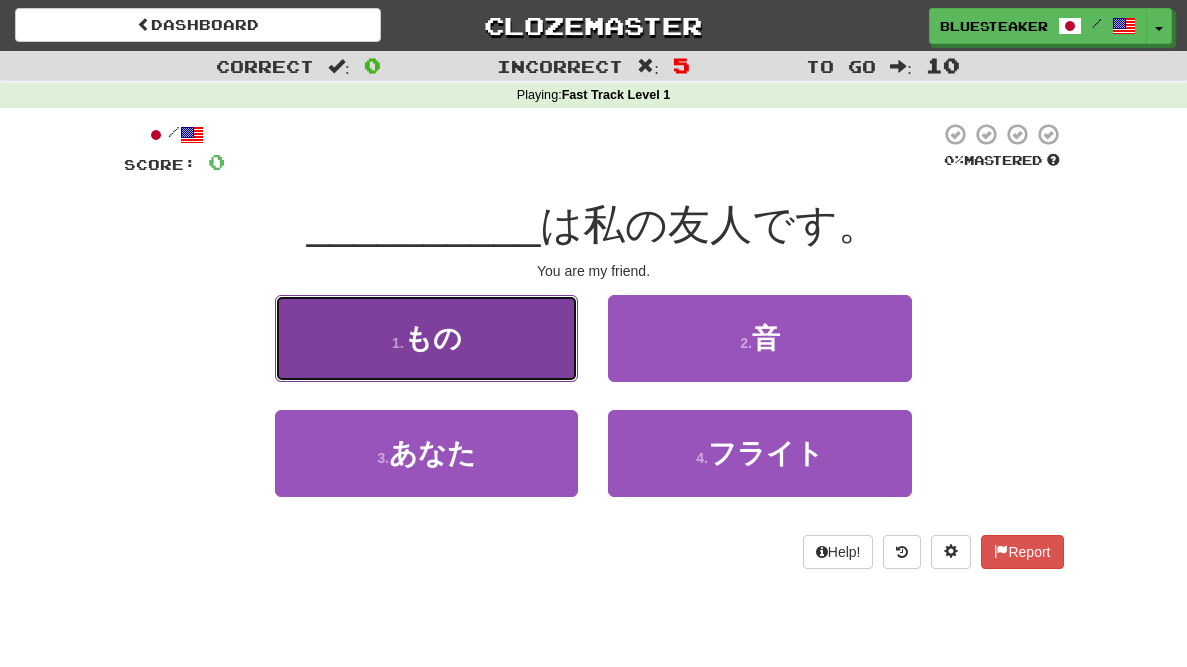 click on "1 .  もの" at bounding box center [426, 338] 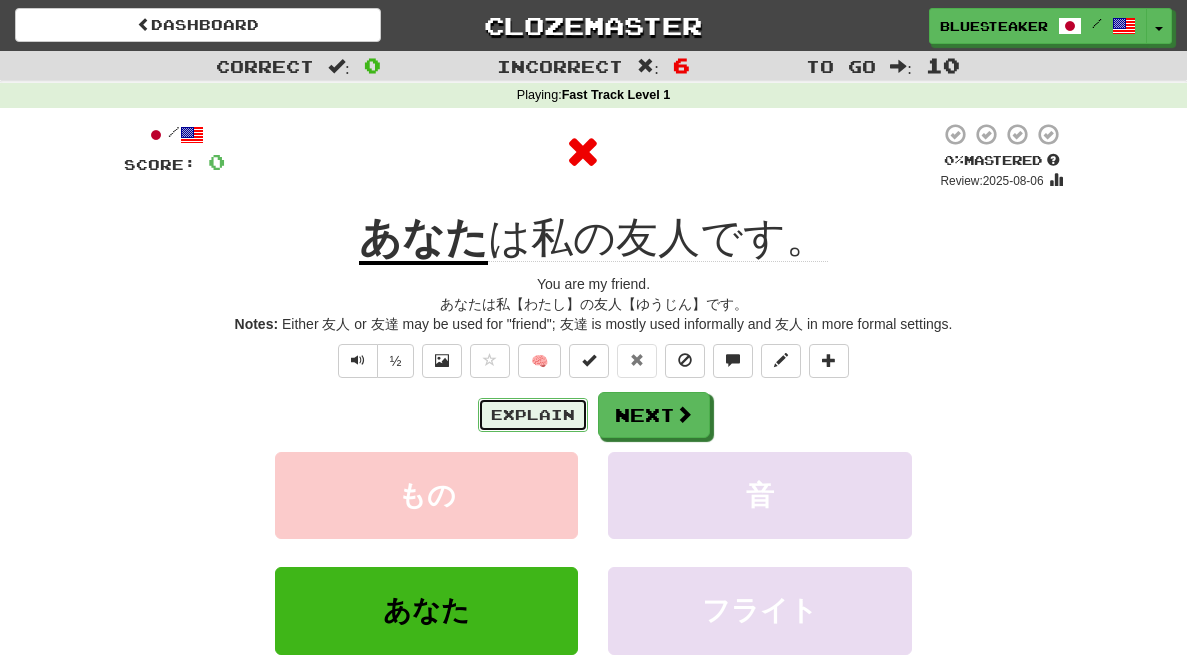 click on "Explain" at bounding box center [533, 415] 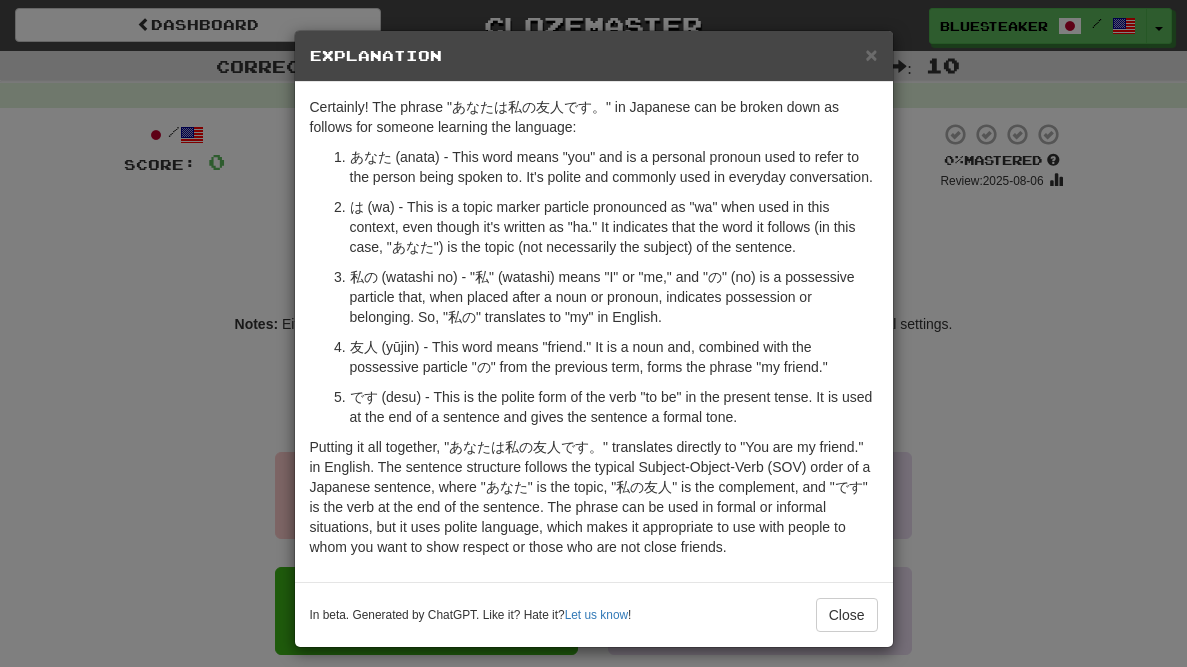 click on "× Explanation Certainly! The phrase "あなたは私の友人です。" in Japanese can be broken down as follows for someone learning the language:
あなた (anata) - This word means "you" and is a personal pronoun used to refer to the person being spoken to. It's polite and commonly used in everyday conversation.
は (wa) - This is a topic marker particle pronounced as "wa" when used in this context, even though it's written as "ha." It indicates that the word it follows (in this case, "あなた") is the topic (not necessarily the subject) of the sentence.
私の (watashi no) - "私" (watashi) means "I" or "me," and "の" (no) is a possessive particle that, when placed after a noun or pronoun, indicates possession or belonging. So, "私の" translates to "my" in English.
友人 (yūjin) - This word means "friend." It is a noun and, combined with the possessive particle "の" from the previous term, forms the phrase "my friend."
Let us know ! Close" at bounding box center (593, 333) 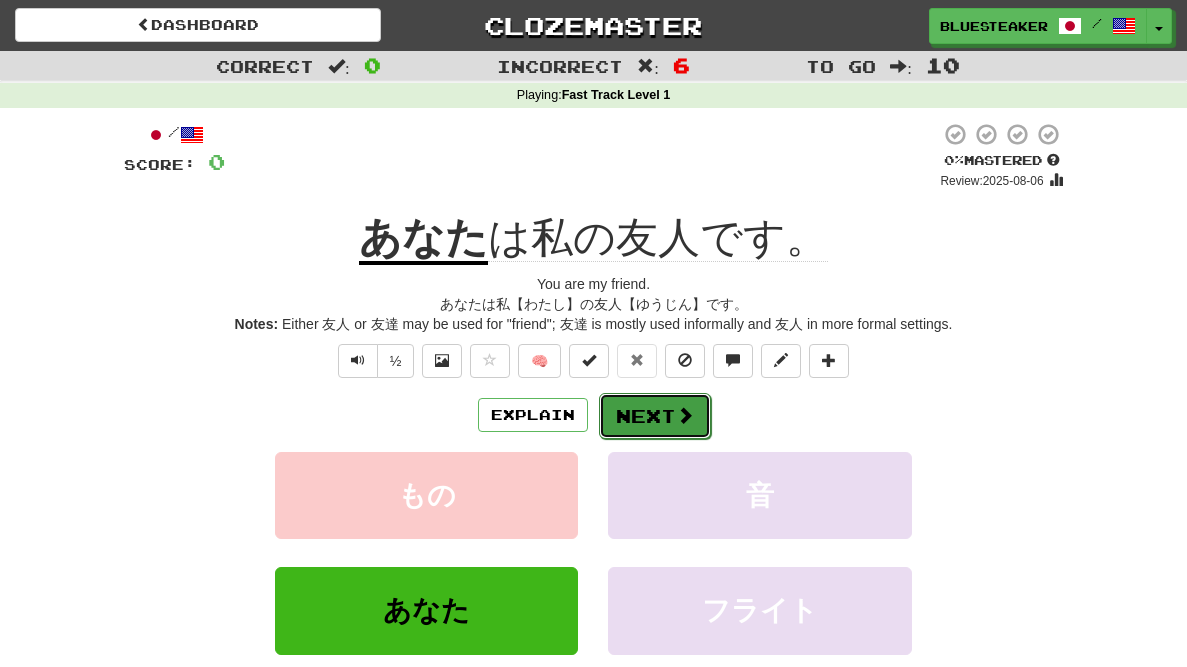 click on "Next" at bounding box center [655, 416] 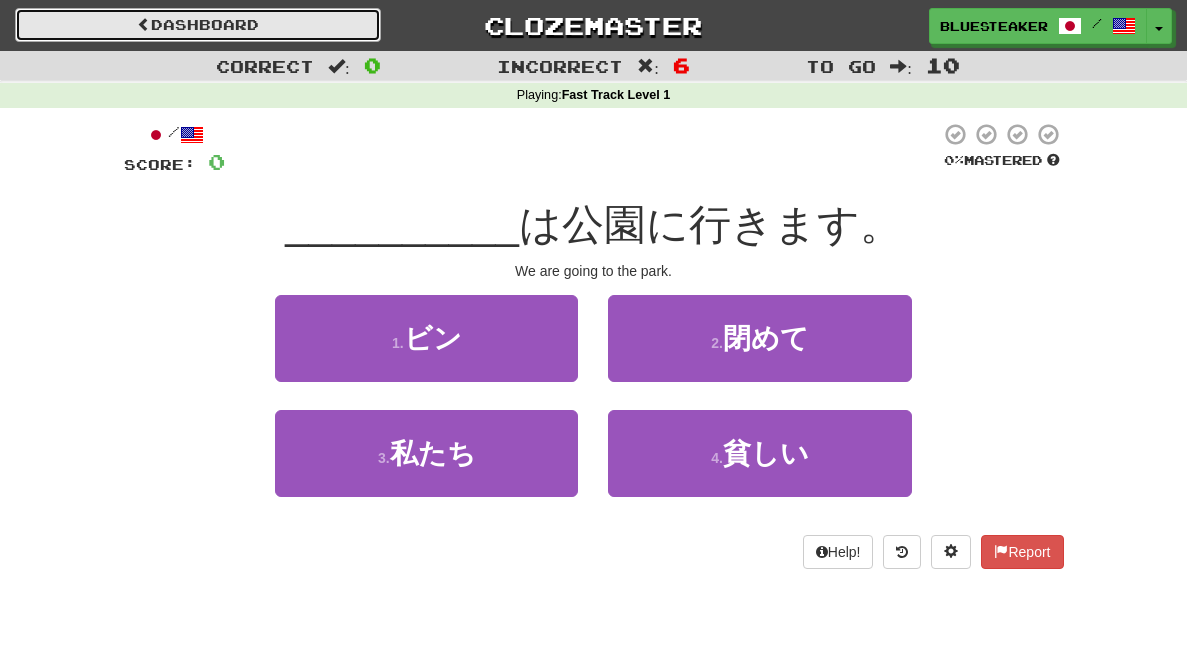 click at bounding box center (144, 24) 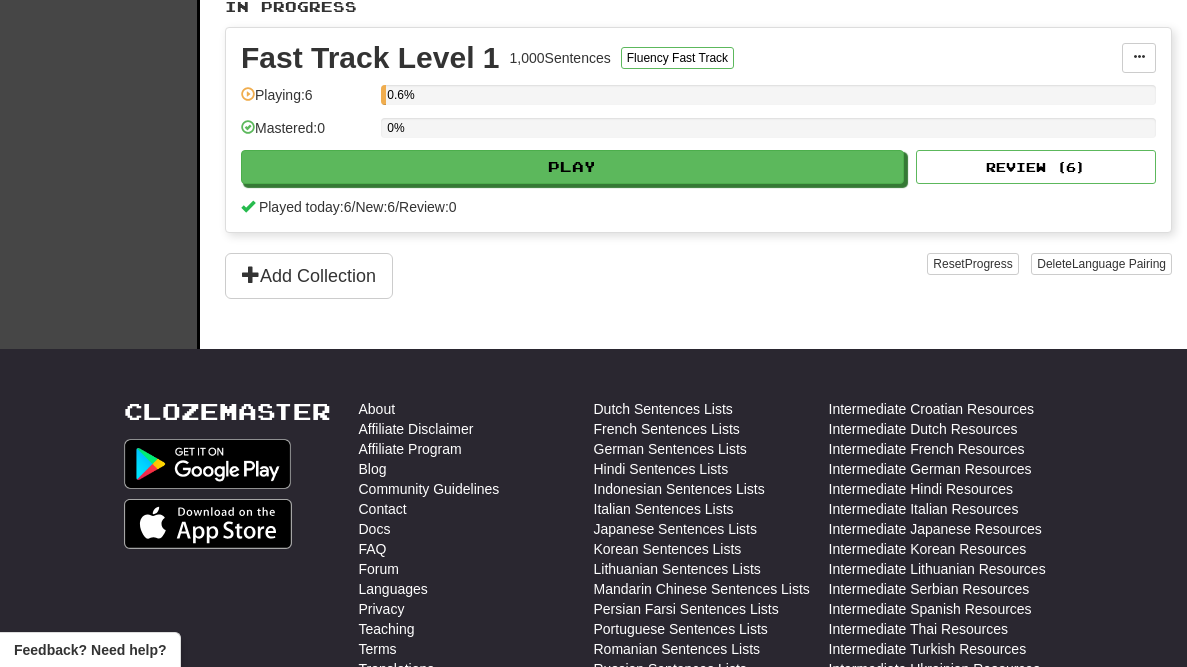 scroll, scrollTop: 0, scrollLeft: 0, axis: both 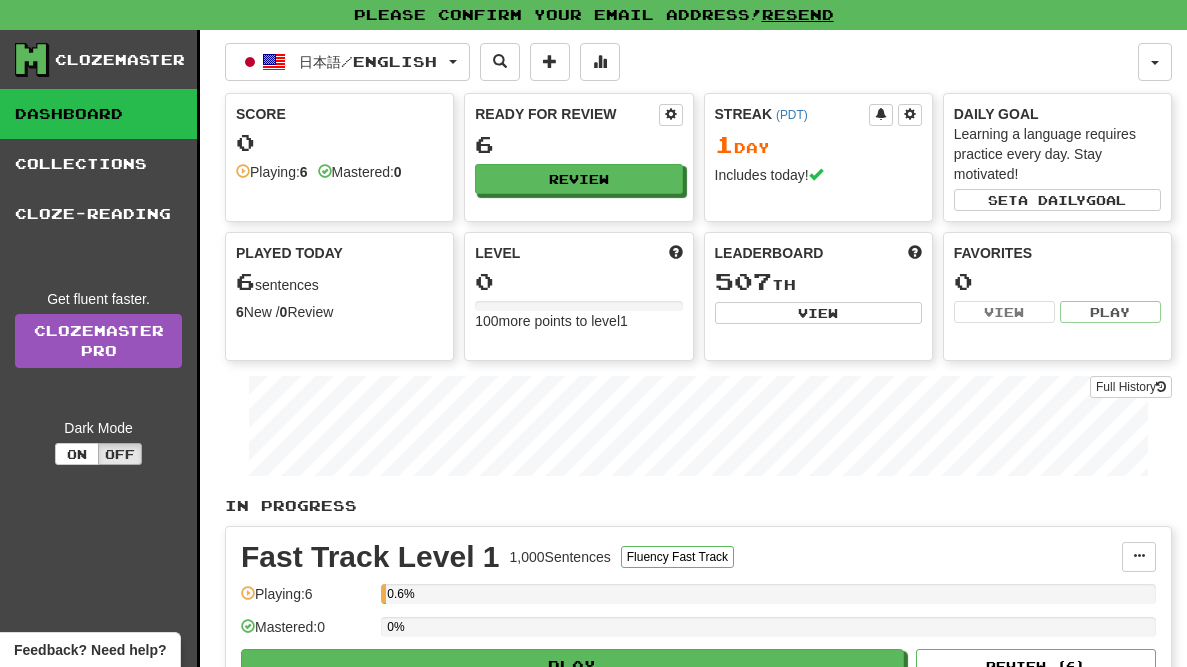 click on "6" at bounding box center [578, 144] 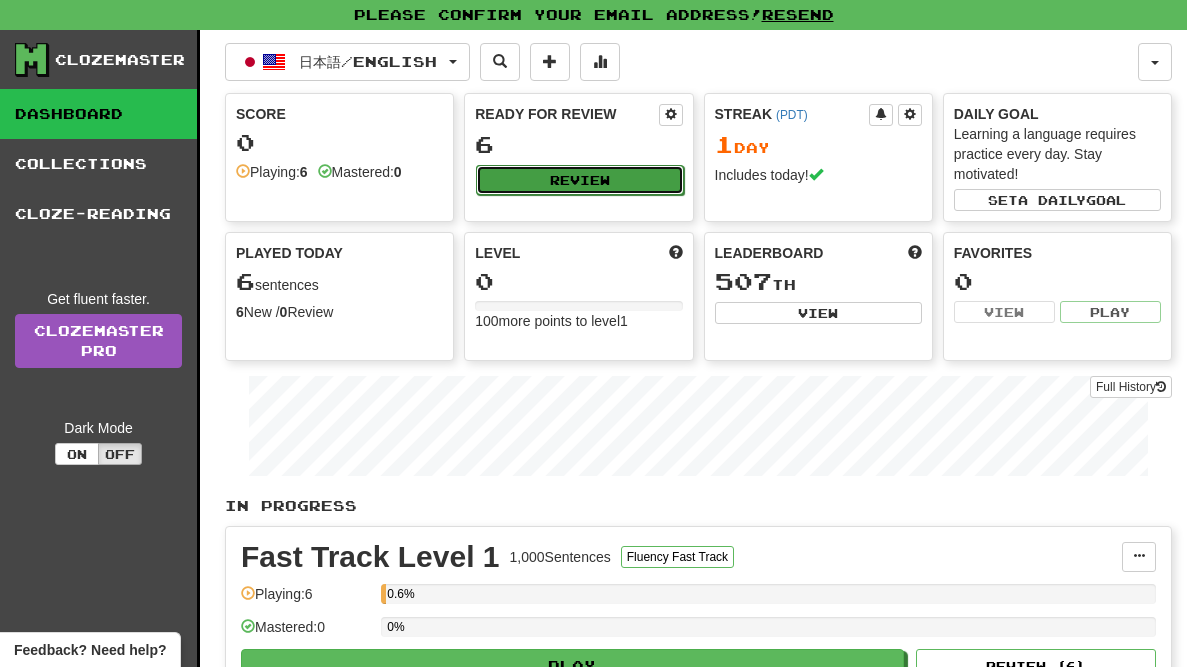 click on "Review" at bounding box center (579, 180) 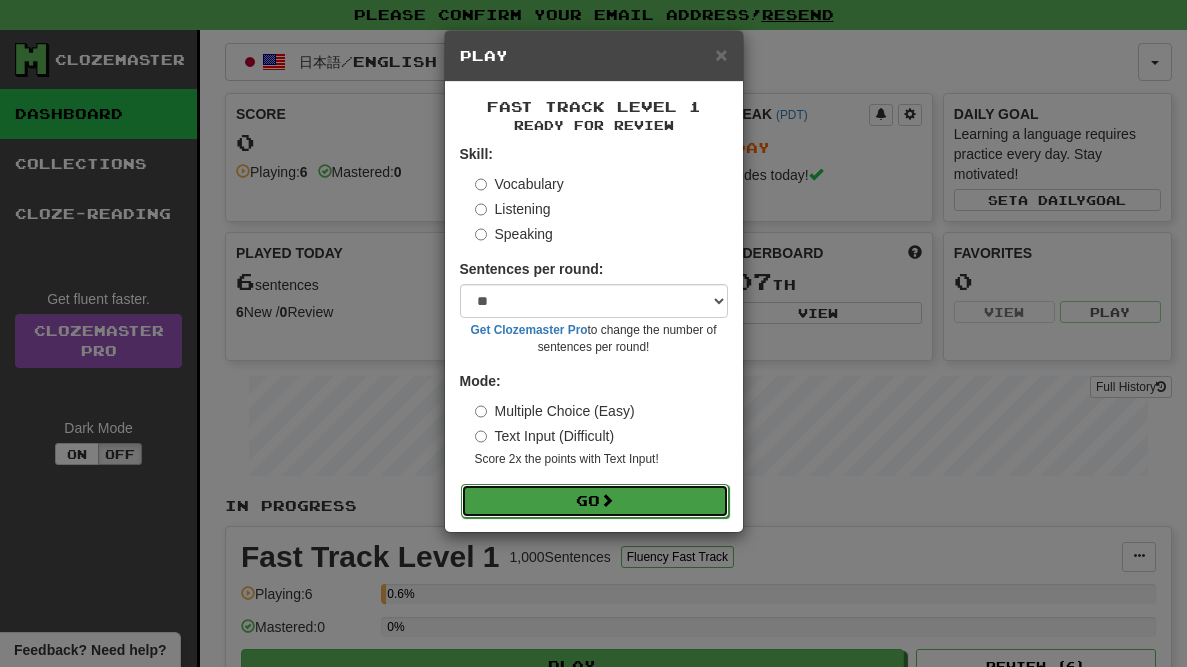 click on "Go" at bounding box center (595, 501) 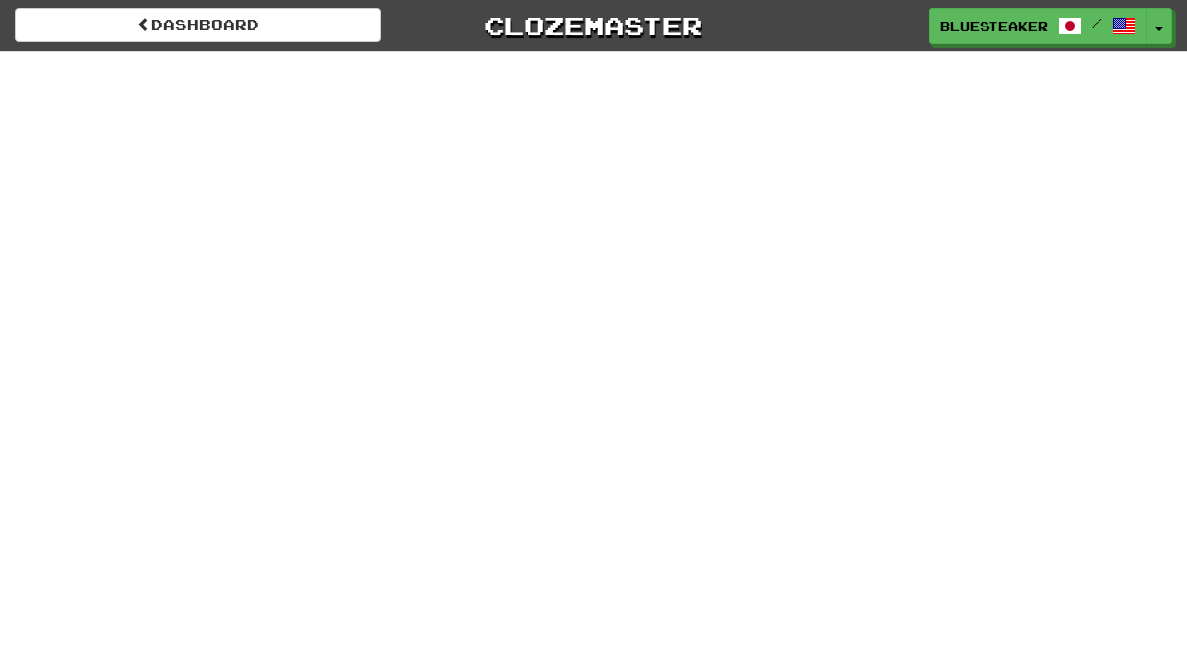 scroll, scrollTop: 0, scrollLeft: 0, axis: both 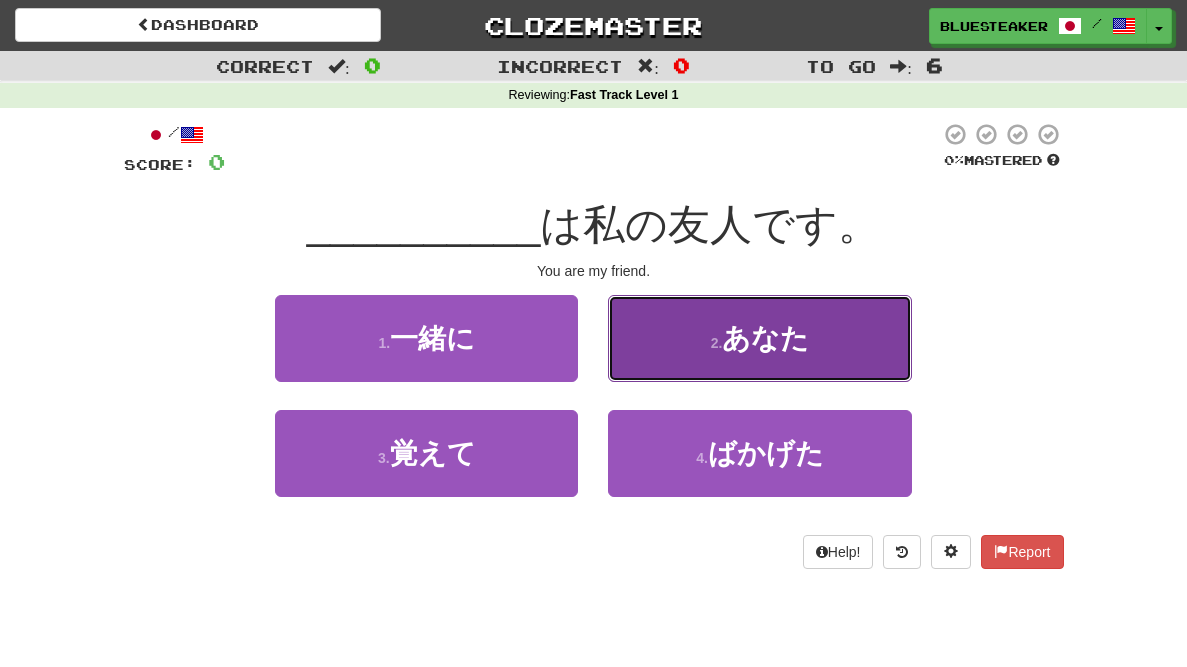 click on "2 .  あなた" at bounding box center (759, 338) 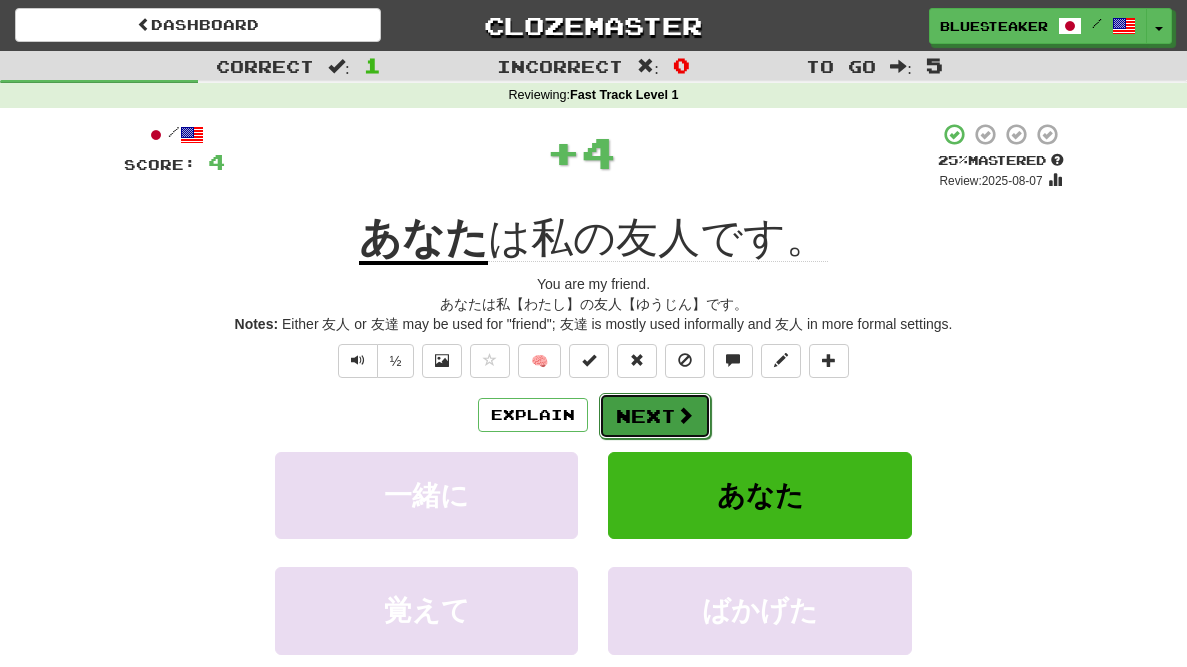click on "Next" at bounding box center (655, 416) 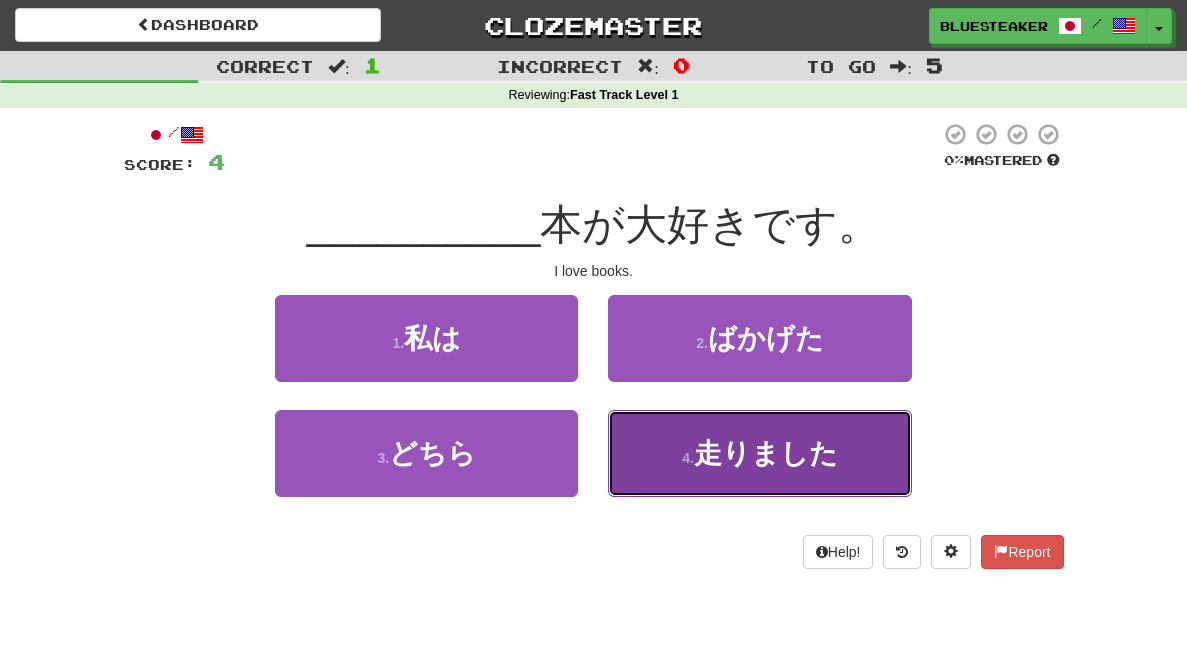 click on "走りました" at bounding box center [766, 453] 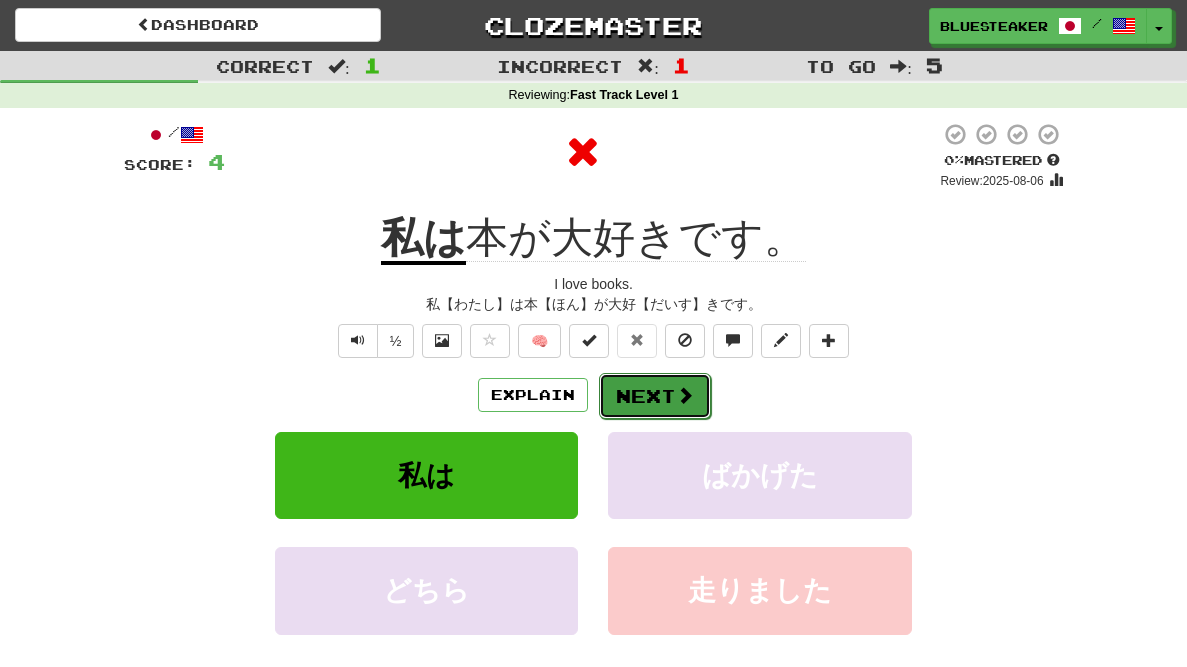 click on "Next" at bounding box center [655, 396] 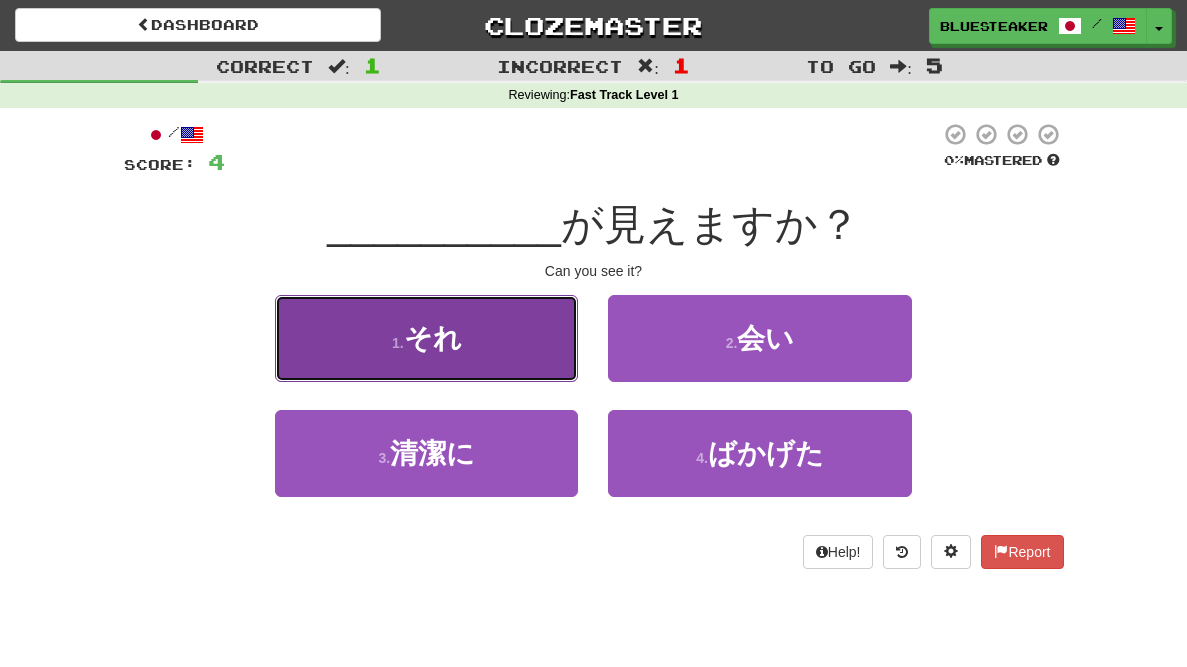 click on "1 .  それ" at bounding box center [426, 338] 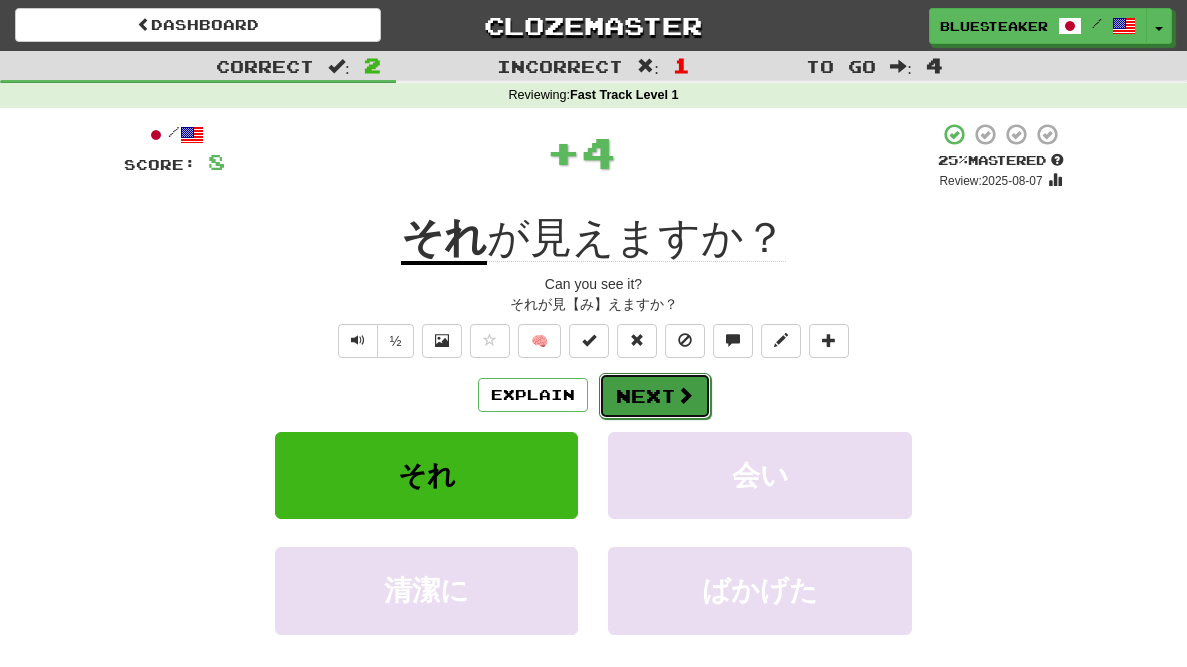 click on "Next" at bounding box center [655, 396] 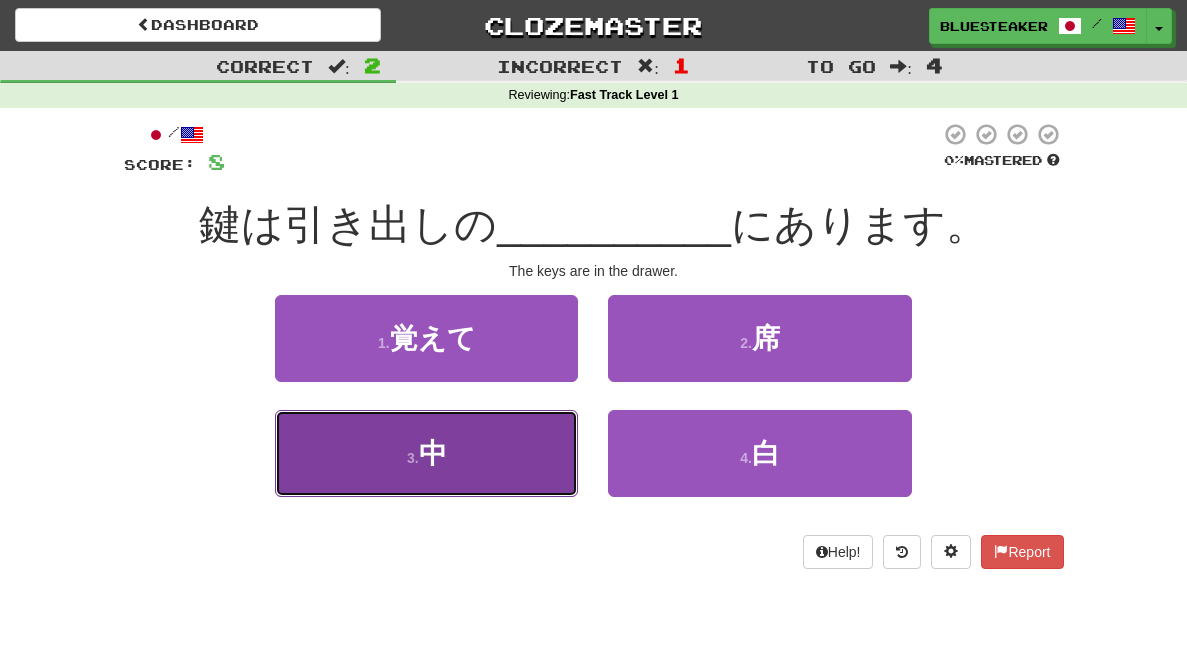 click on "3 .  中" at bounding box center (426, 453) 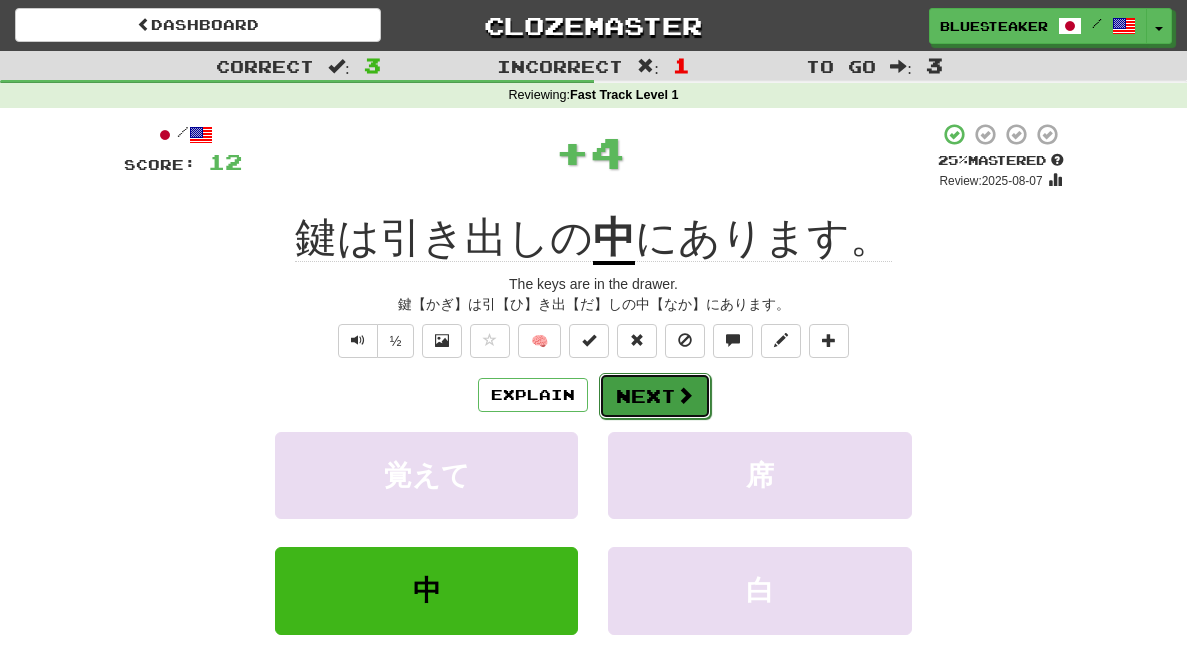 click on "Next" at bounding box center (655, 396) 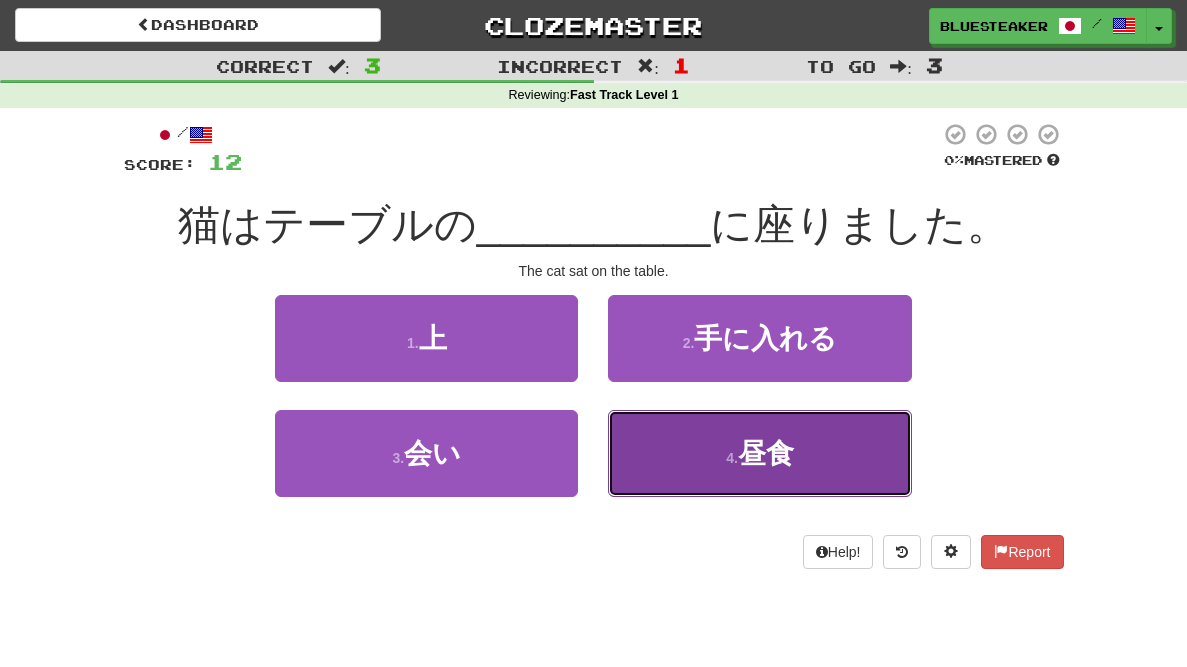 click on "4 .  昼食" at bounding box center (759, 453) 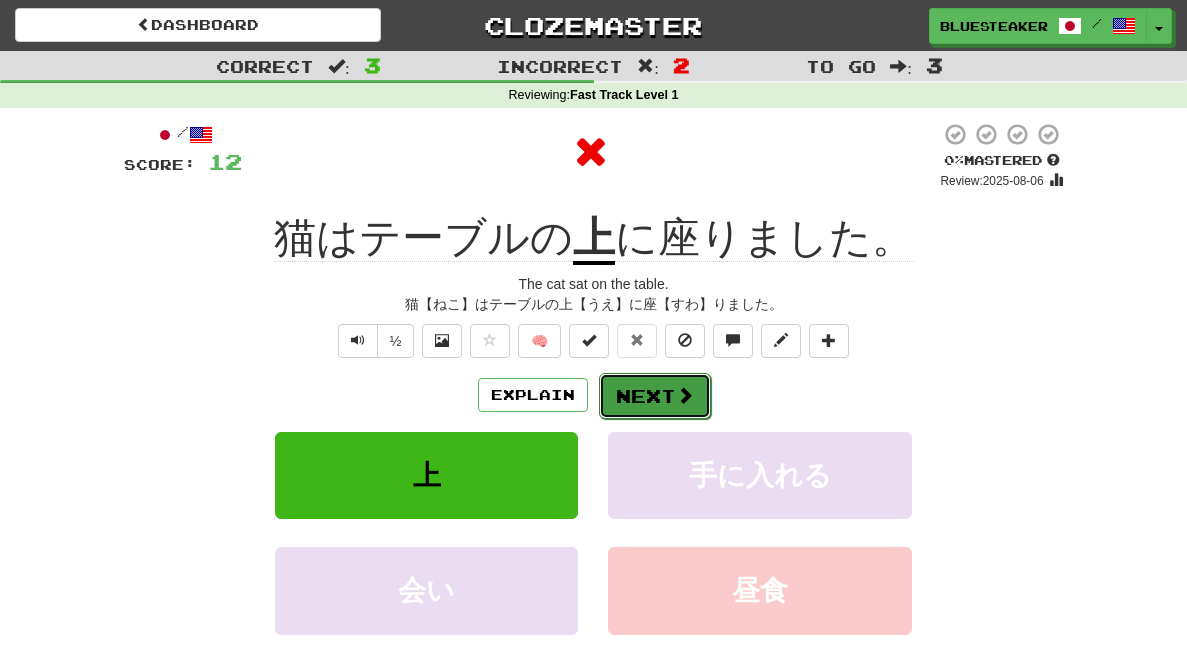 click at bounding box center (685, 395) 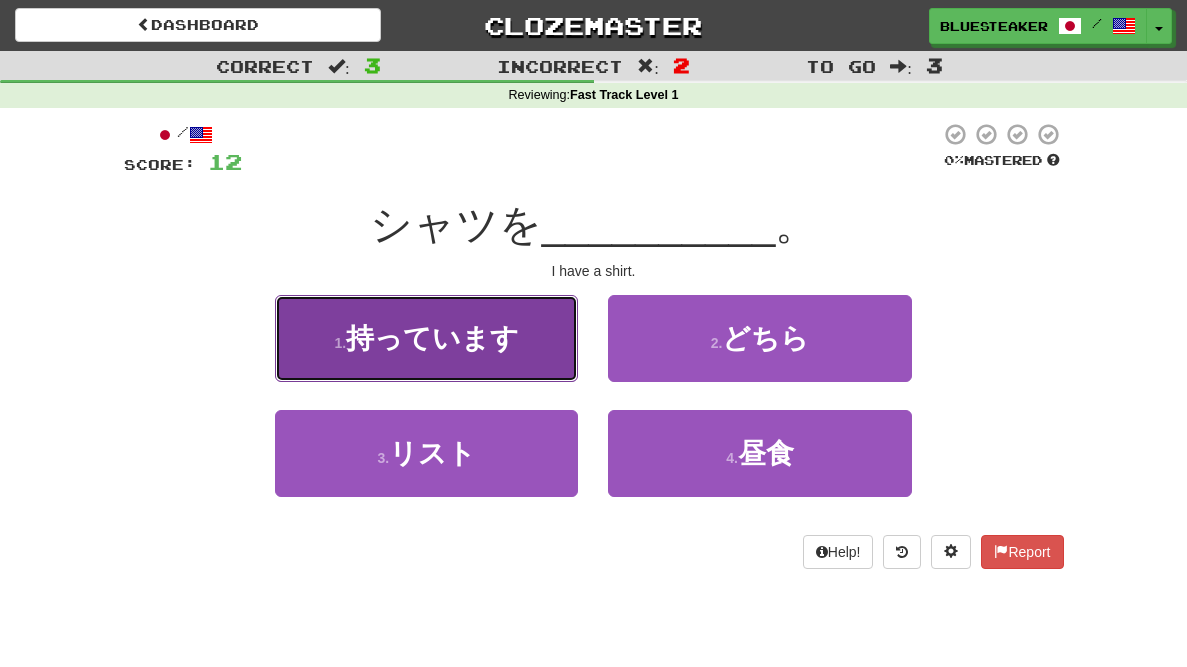 click on "1 .  持っています" at bounding box center [426, 338] 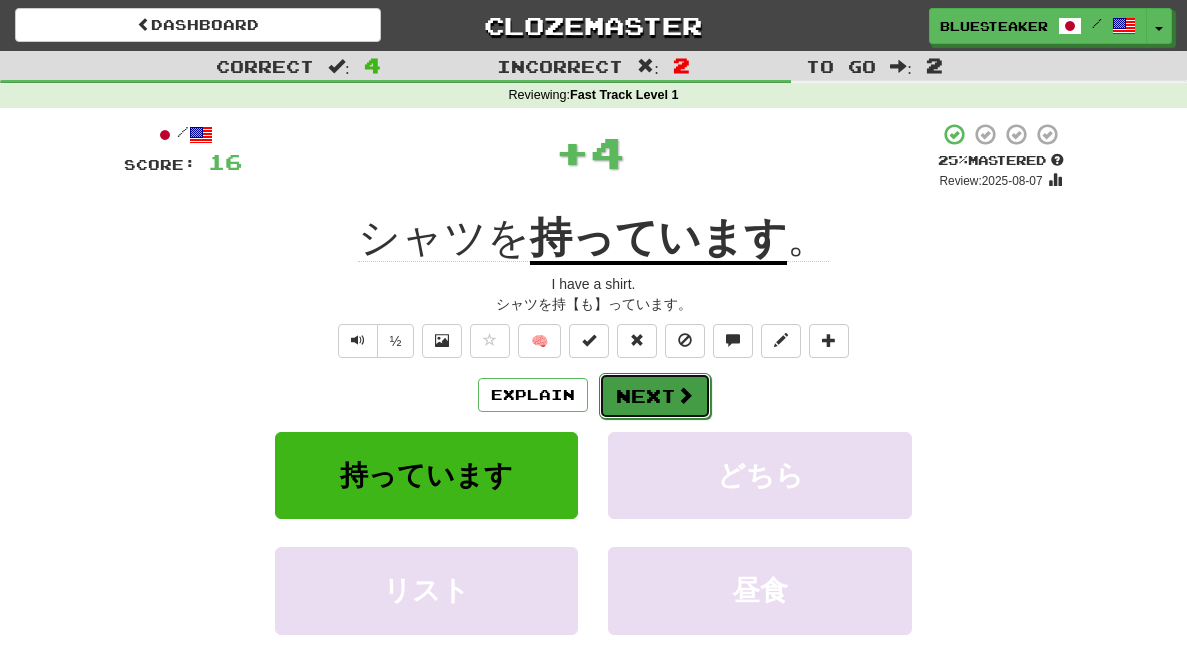click on "Next" at bounding box center (655, 396) 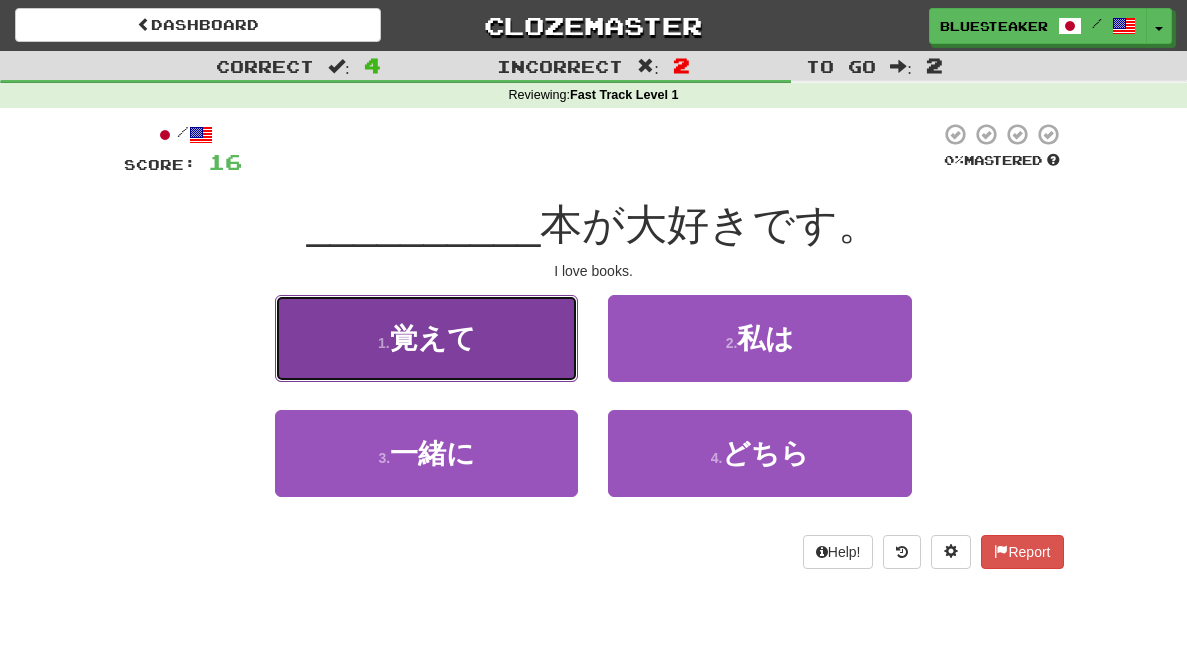 click on "覚えて" at bounding box center (433, 338) 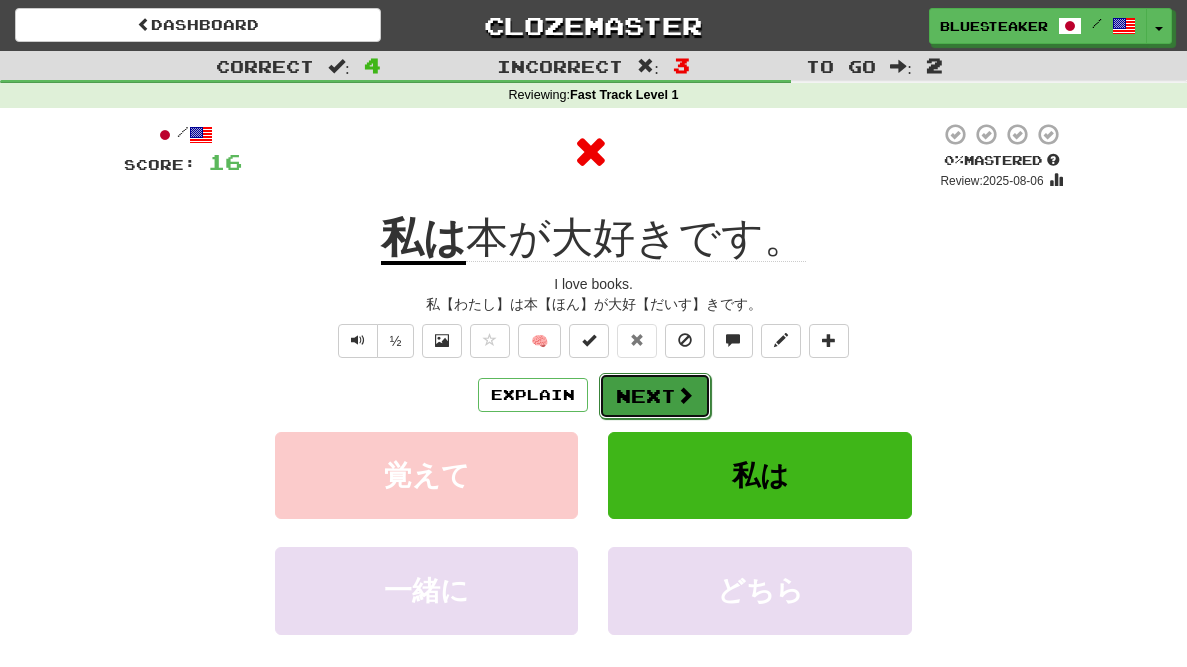 click at bounding box center [685, 395] 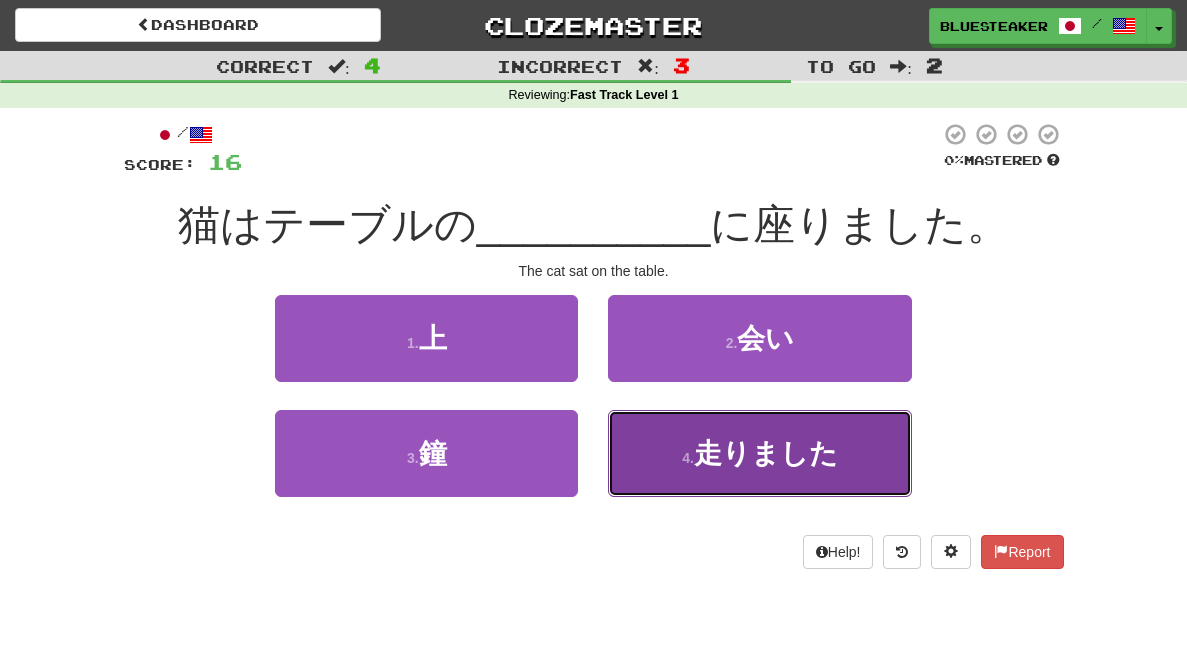 click on "走りました" at bounding box center [766, 453] 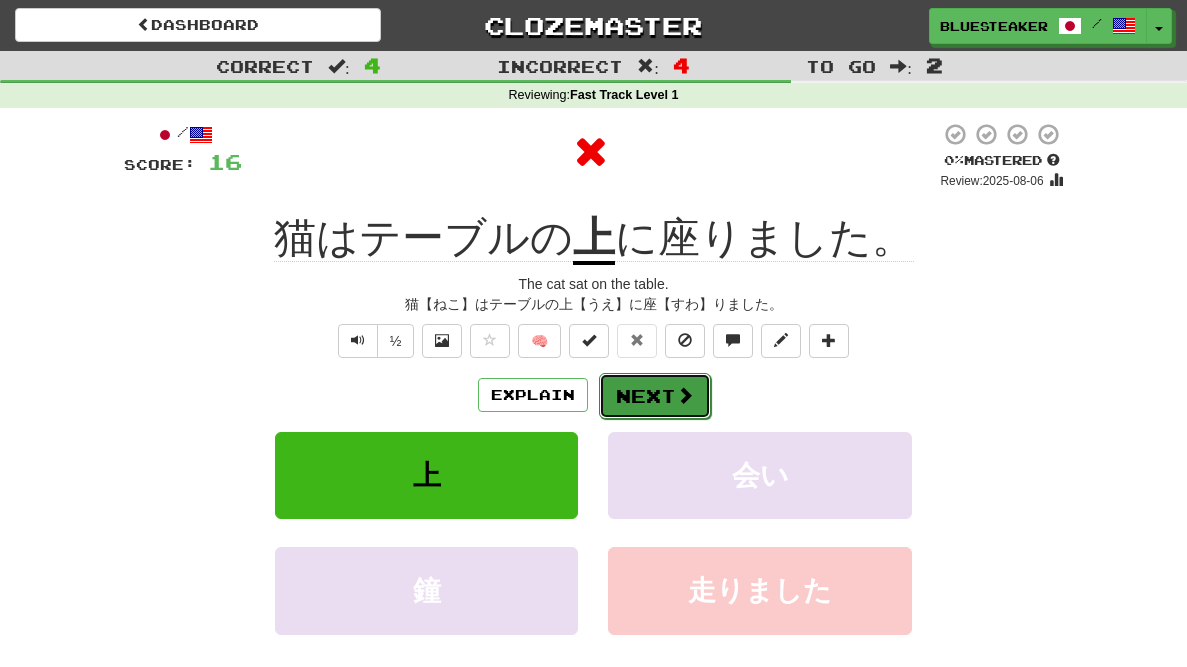 click on "Next" at bounding box center (655, 396) 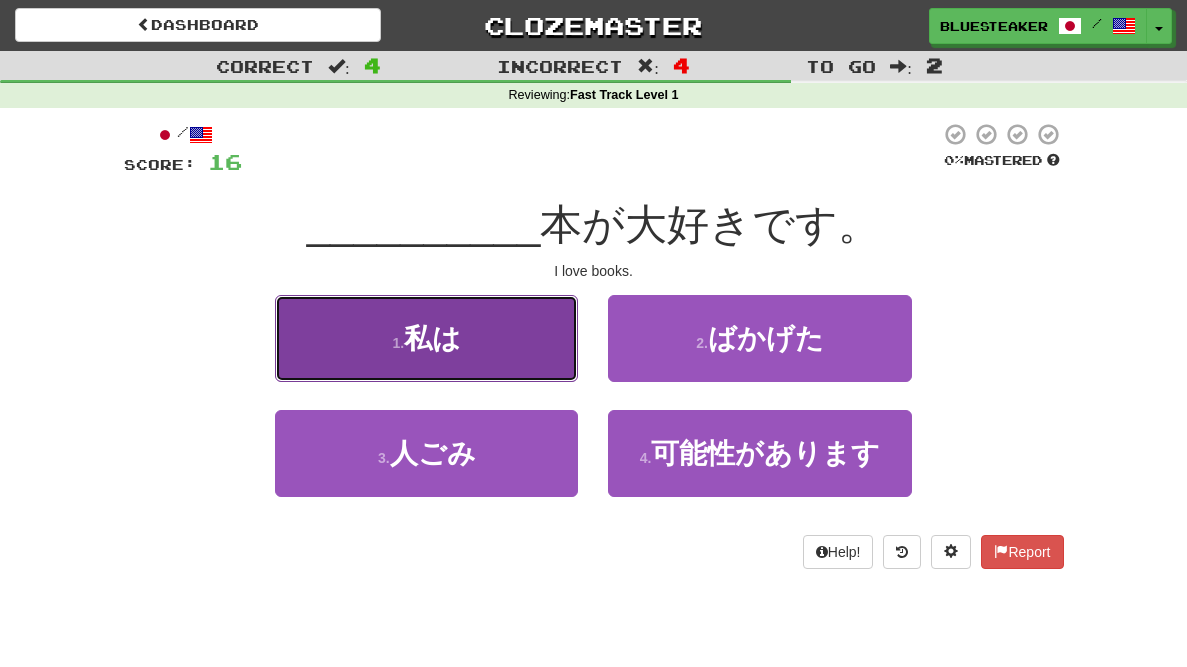 click on "1 .  私は" at bounding box center [426, 338] 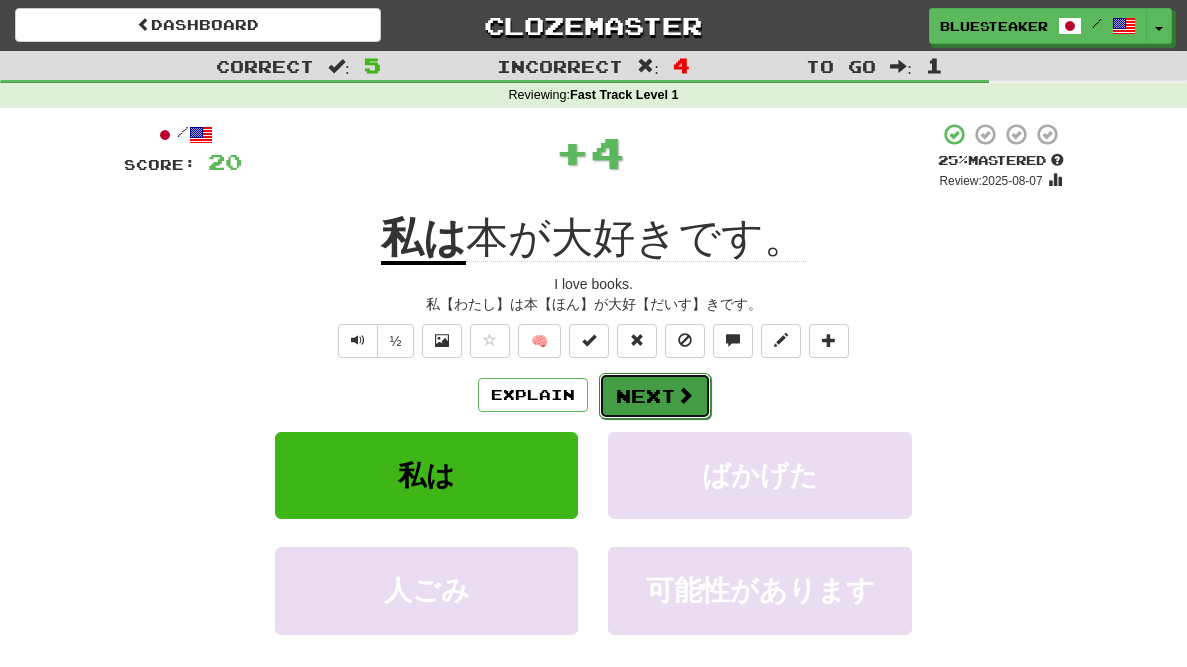 click on "Next" at bounding box center (655, 396) 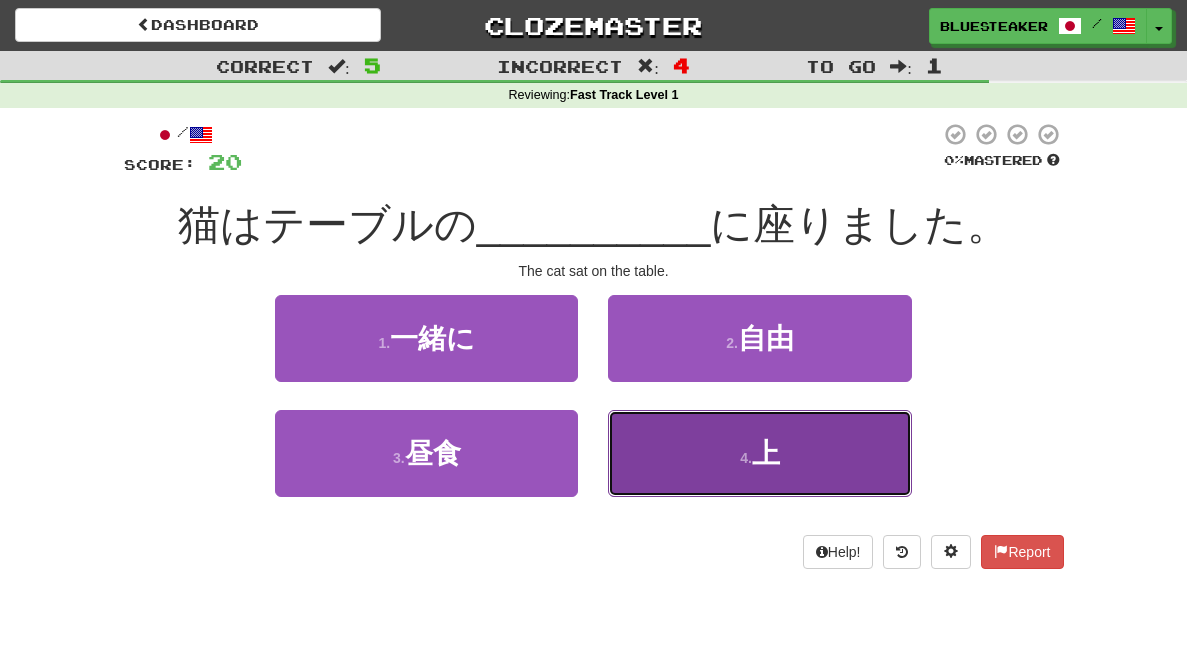 click on "4 .  上" at bounding box center [759, 453] 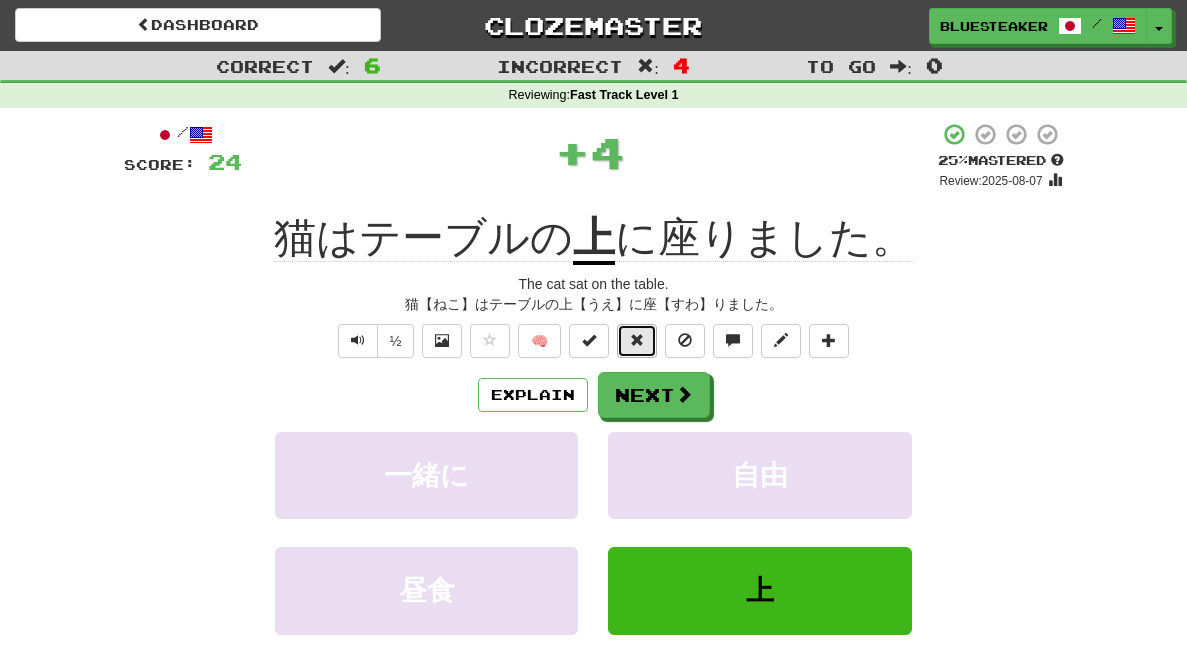 click at bounding box center [637, 341] 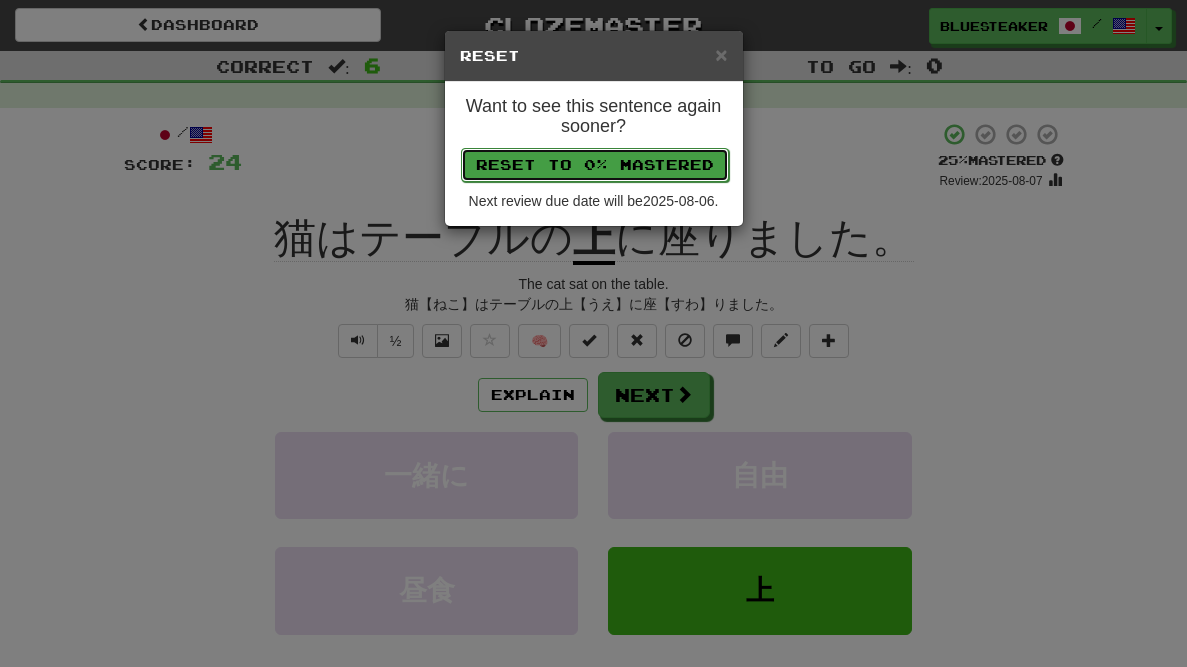 click on "Reset to 0% Mastered" at bounding box center [595, 165] 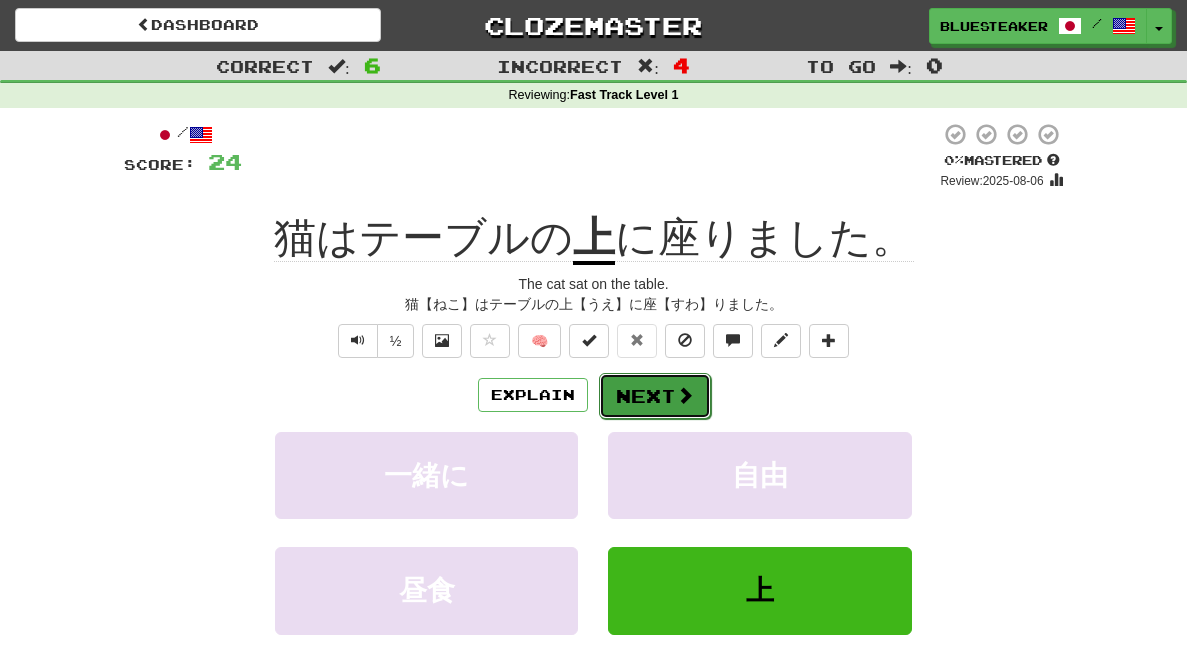 click on "Next" at bounding box center (655, 396) 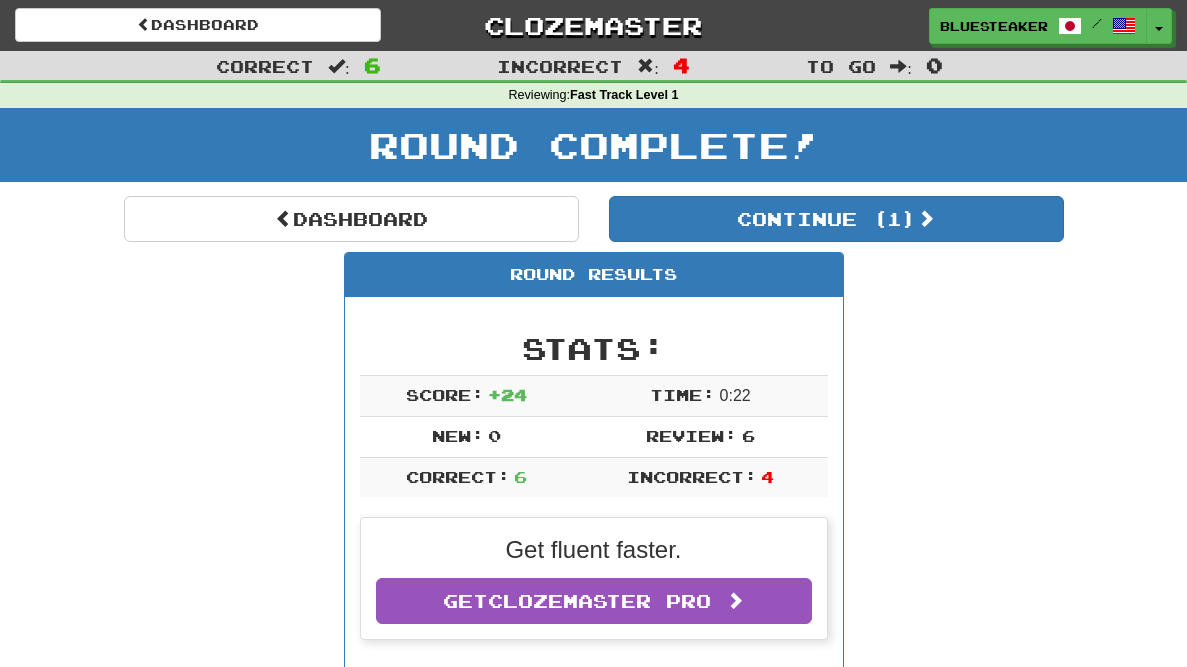 click on "Round Complete!" at bounding box center (593, 152) 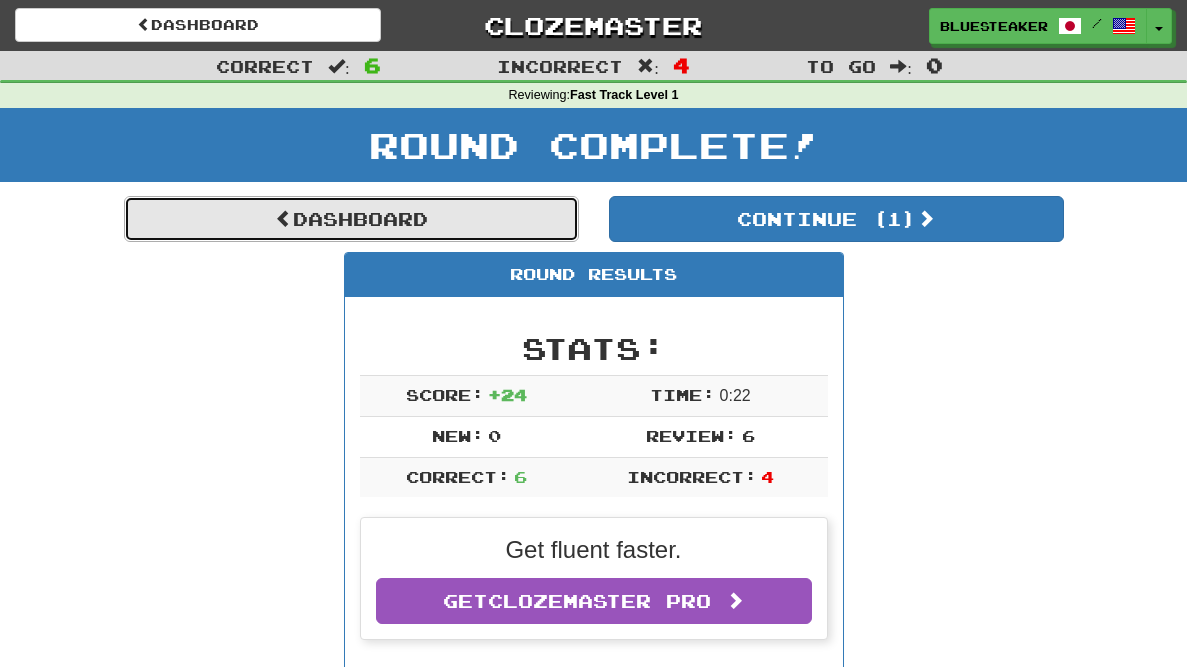 click on "Dashboard" at bounding box center [351, 219] 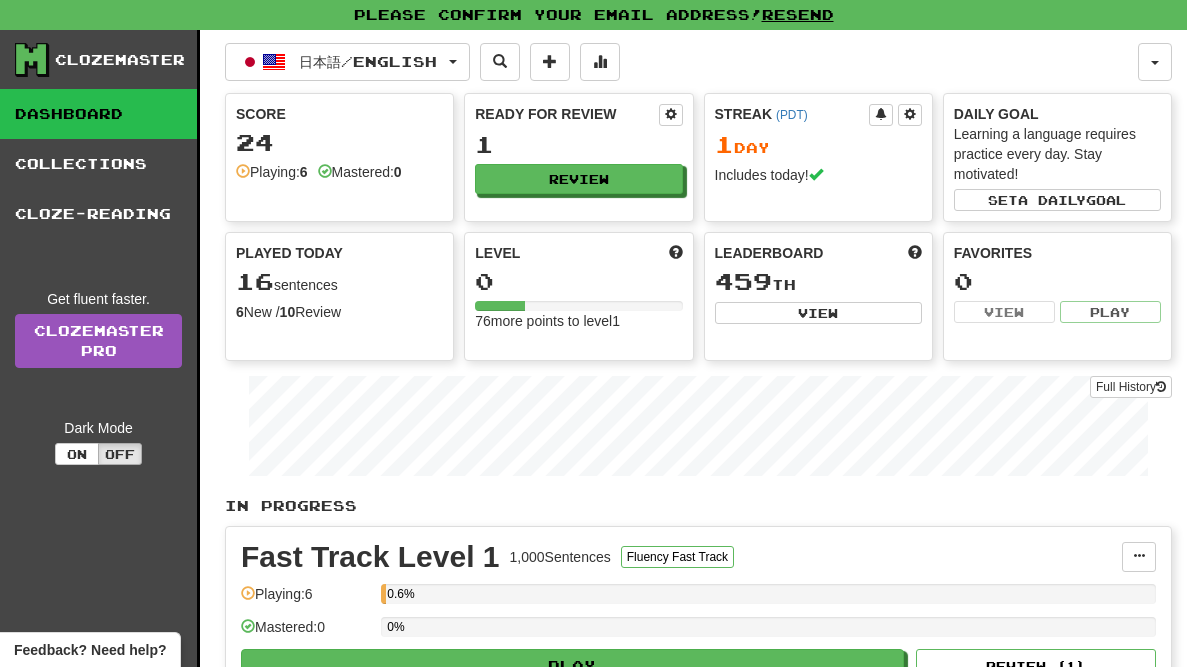 scroll, scrollTop: 0, scrollLeft: 0, axis: both 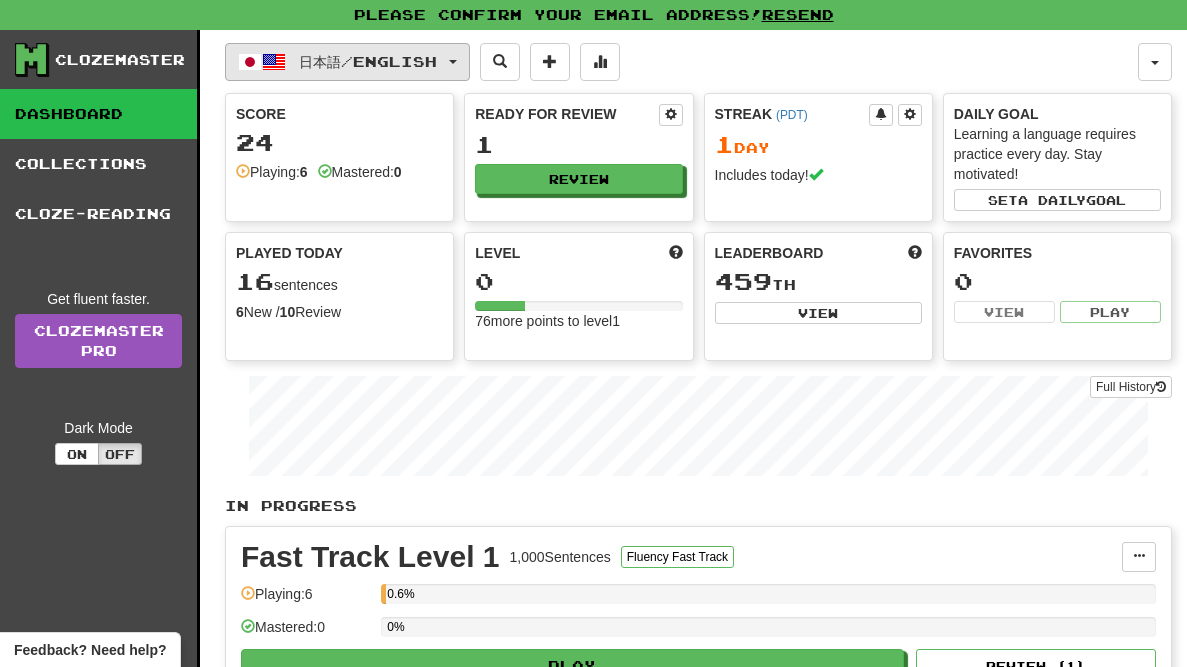 click on "日本語  /  English" at bounding box center [368, 61] 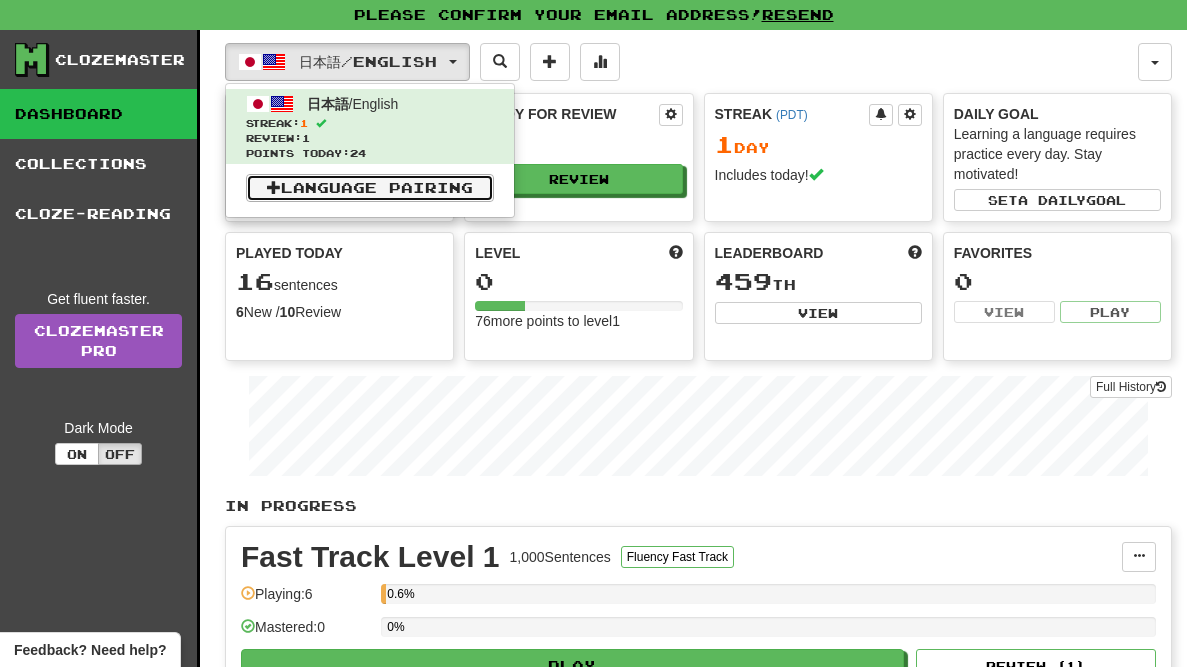 click on "Language Pairing" at bounding box center (370, 188) 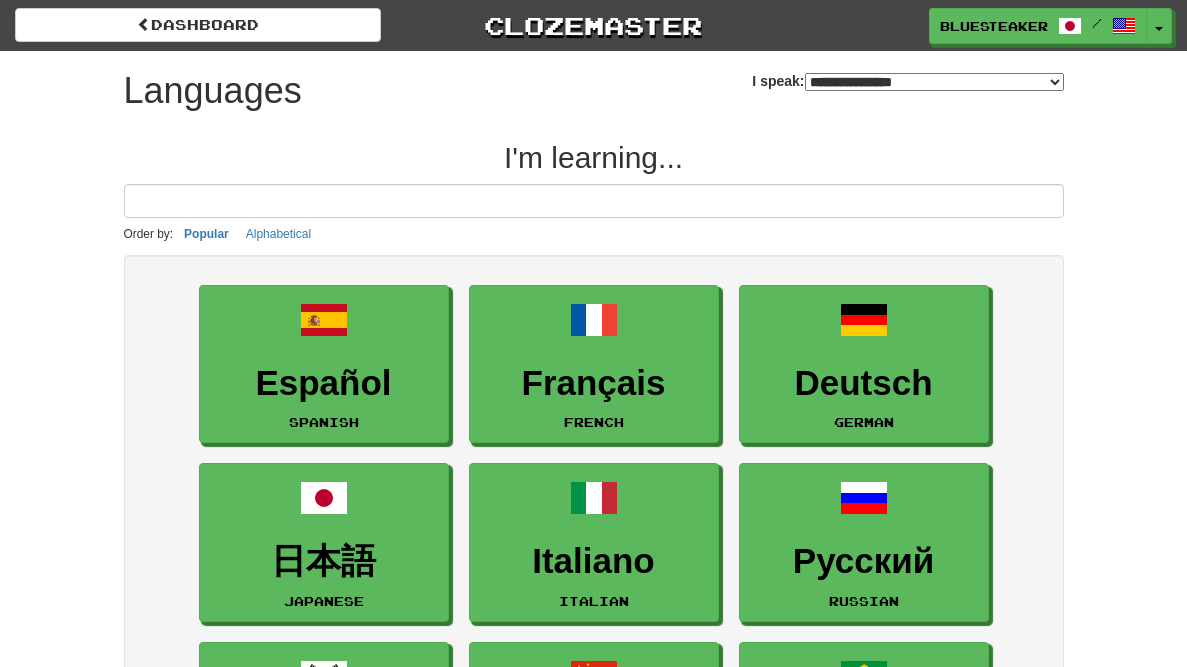 select on "*******" 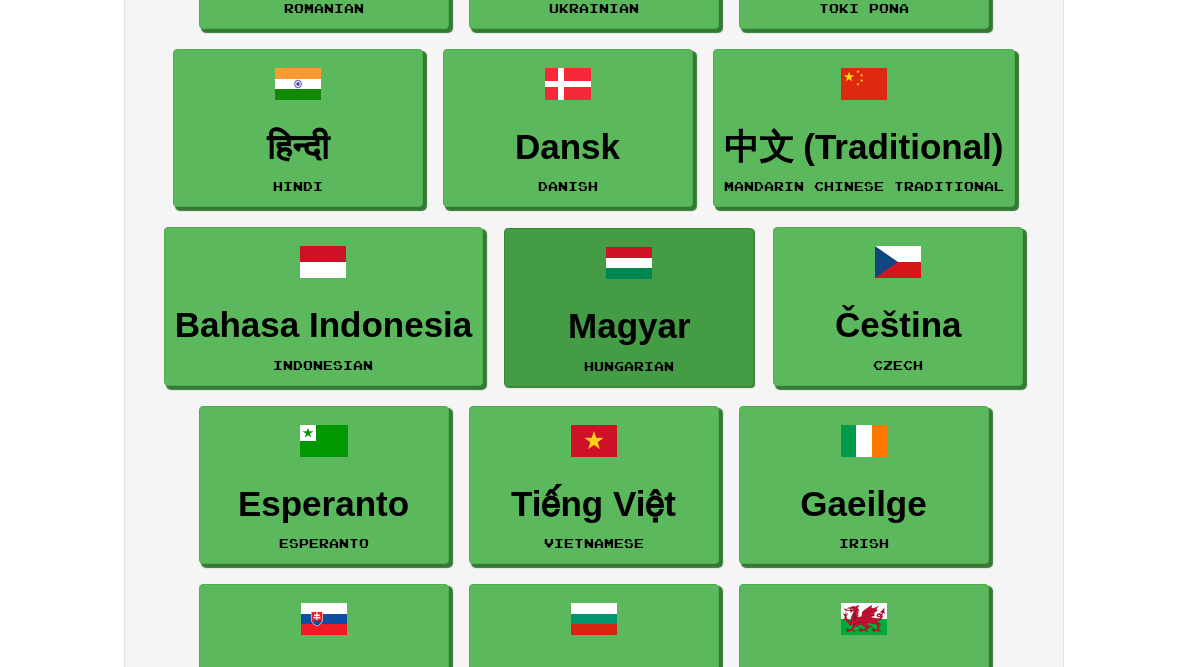 scroll, scrollTop: 2029, scrollLeft: 0, axis: vertical 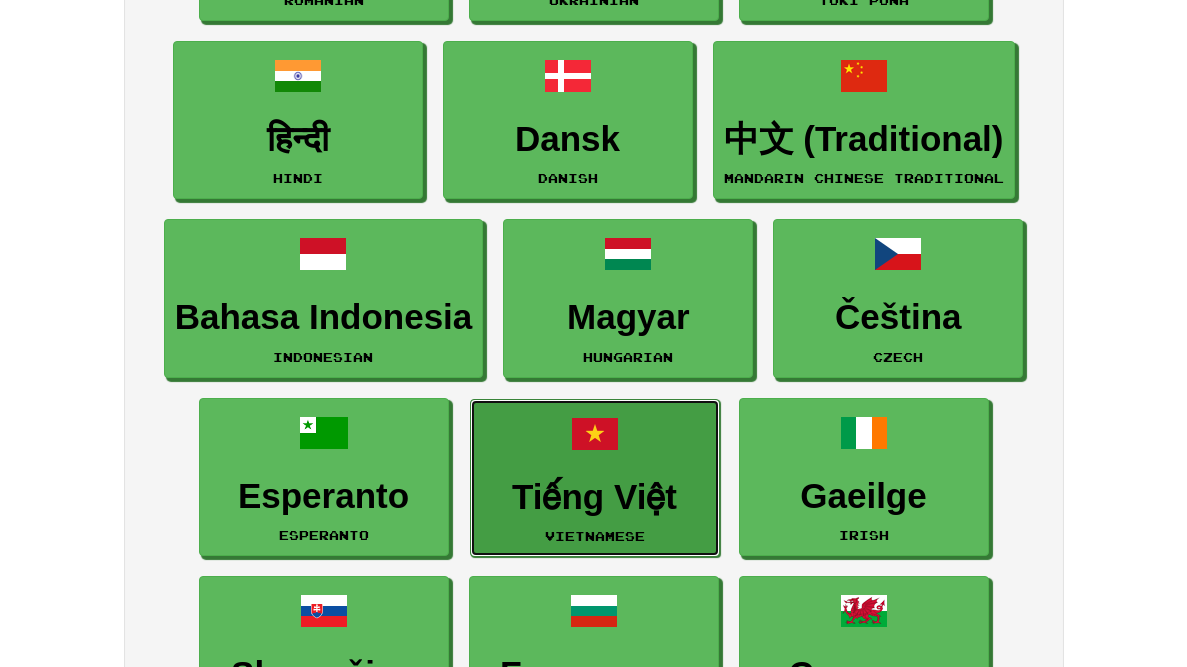 click on "Tiếng Việt Vietnamese" at bounding box center (595, 478) 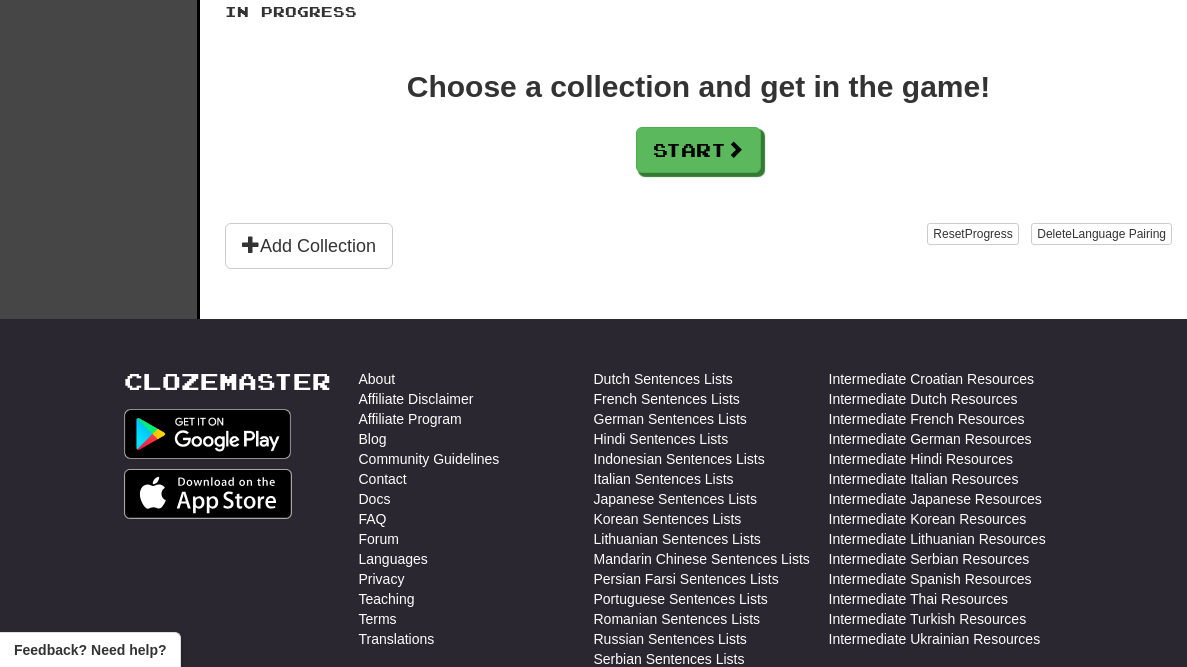 scroll, scrollTop: 553, scrollLeft: 0, axis: vertical 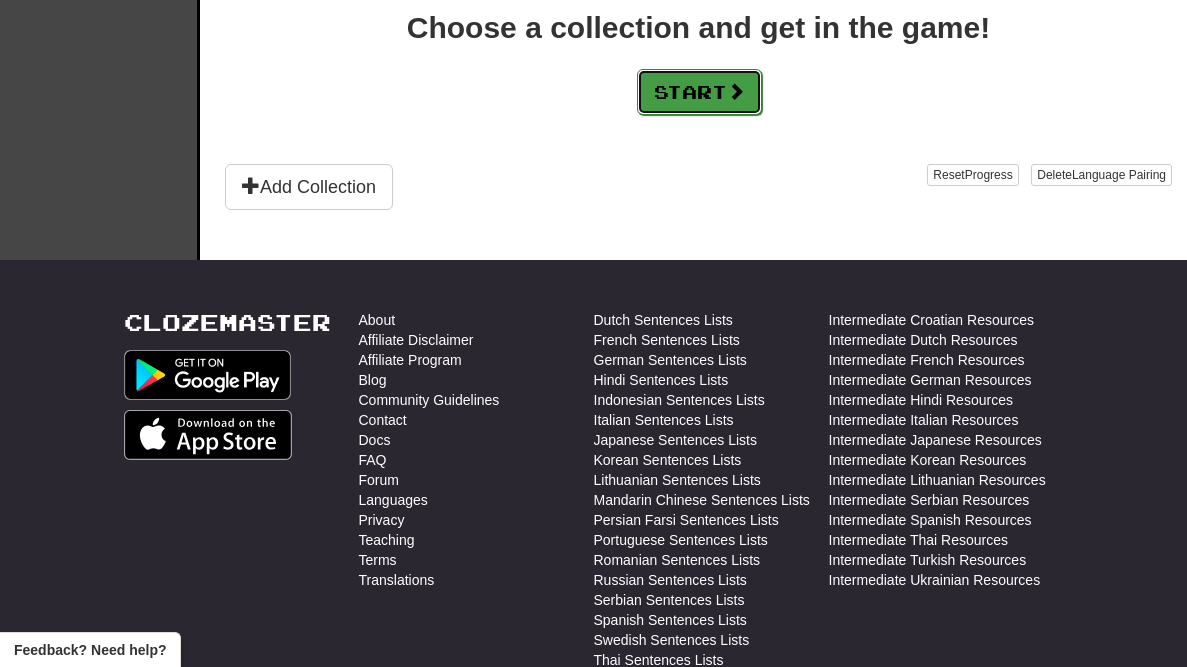 click on "Start" at bounding box center (699, 92) 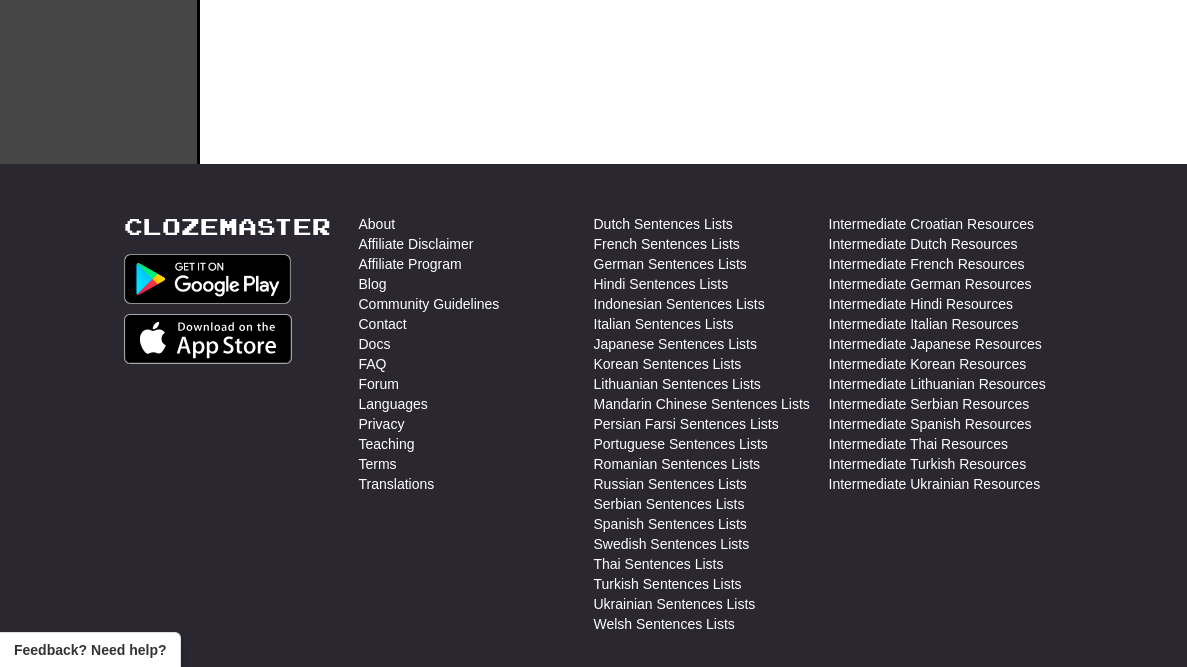 scroll, scrollTop: 0, scrollLeft: 0, axis: both 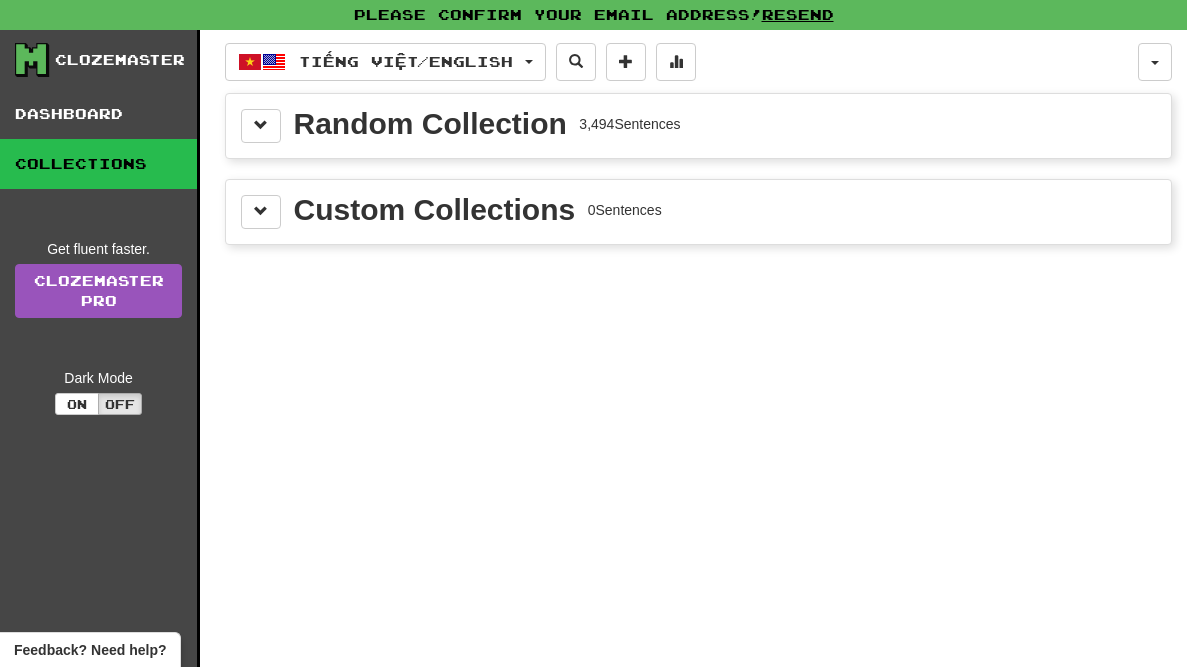 click on "Random Collection 3,494  Sentences" at bounding box center (698, 126) 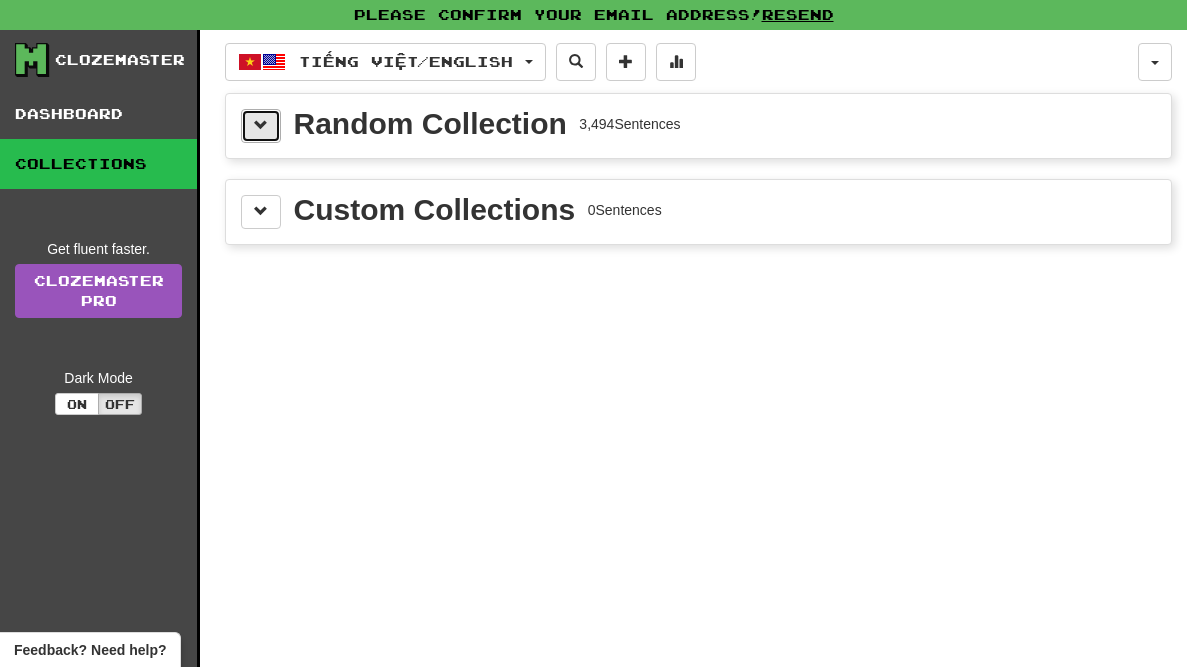 click at bounding box center [261, 125] 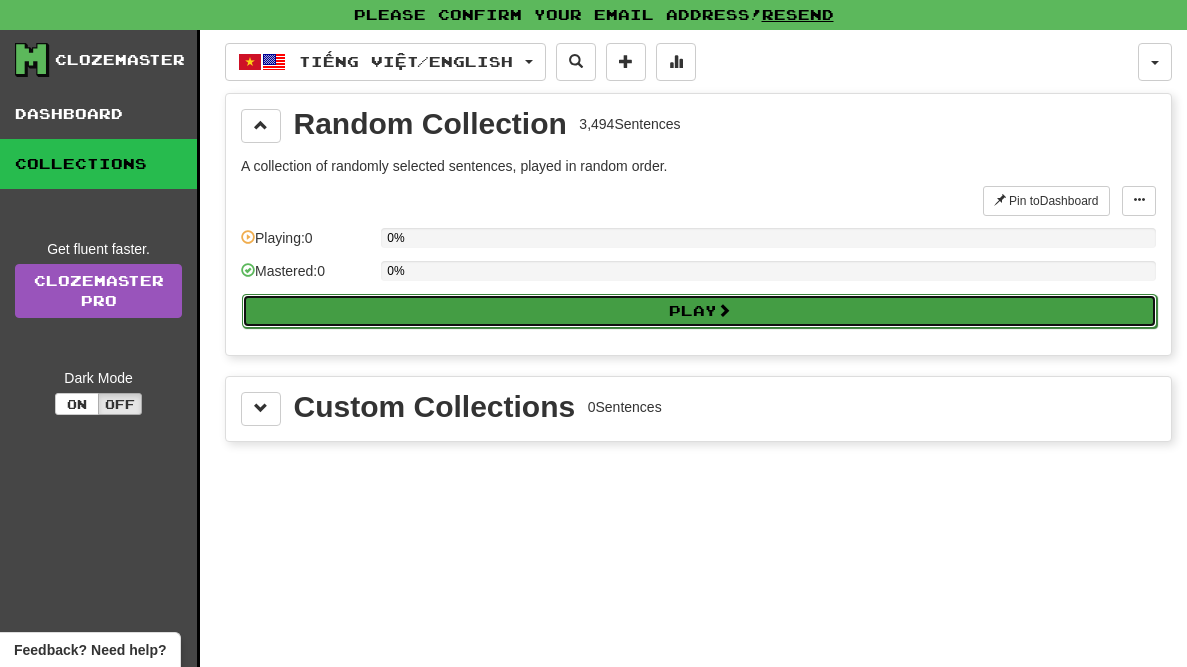 click on "Play" at bounding box center [699, 311] 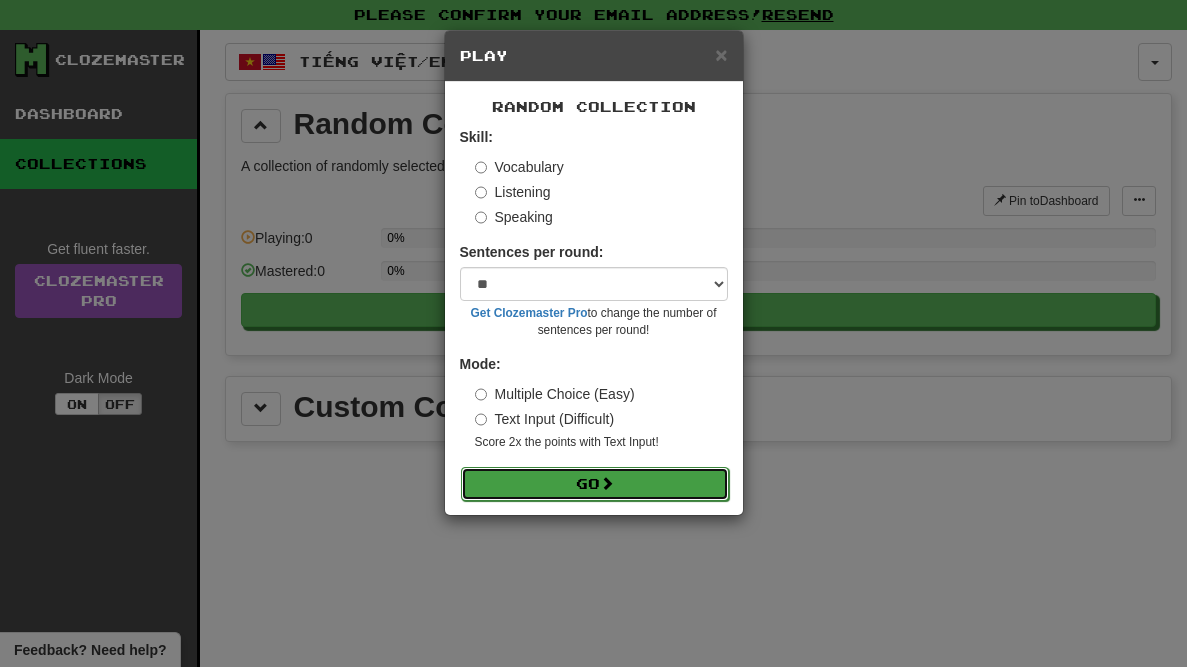 click on "Go" at bounding box center [595, 484] 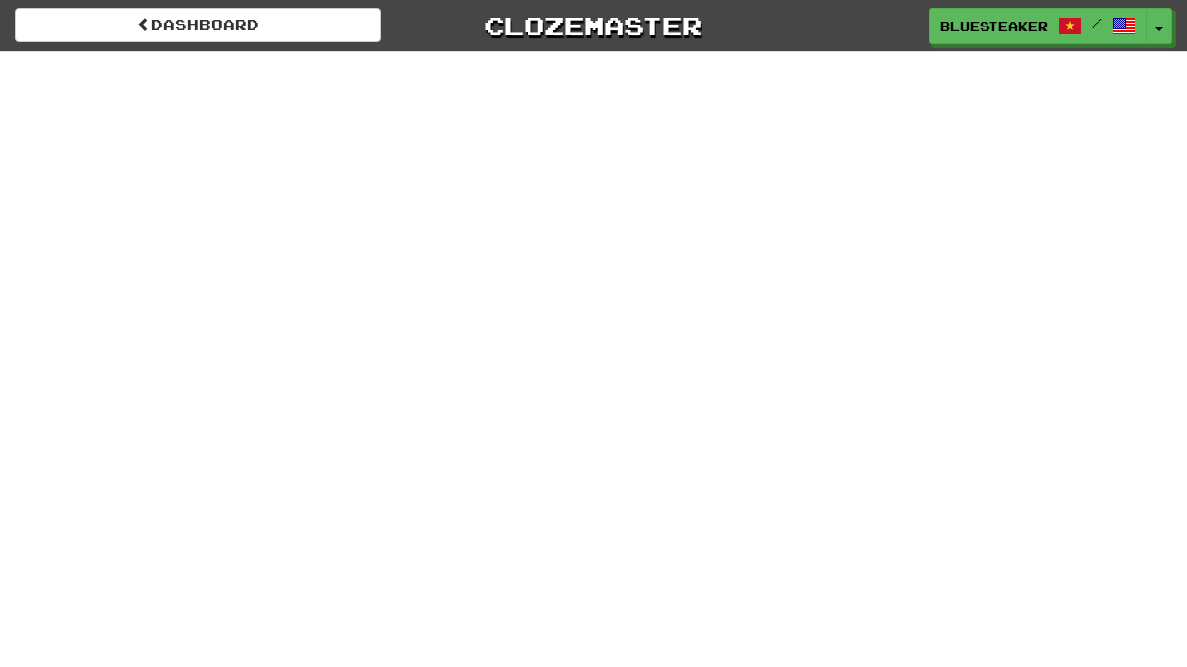 scroll, scrollTop: 0, scrollLeft: 0, axis: both 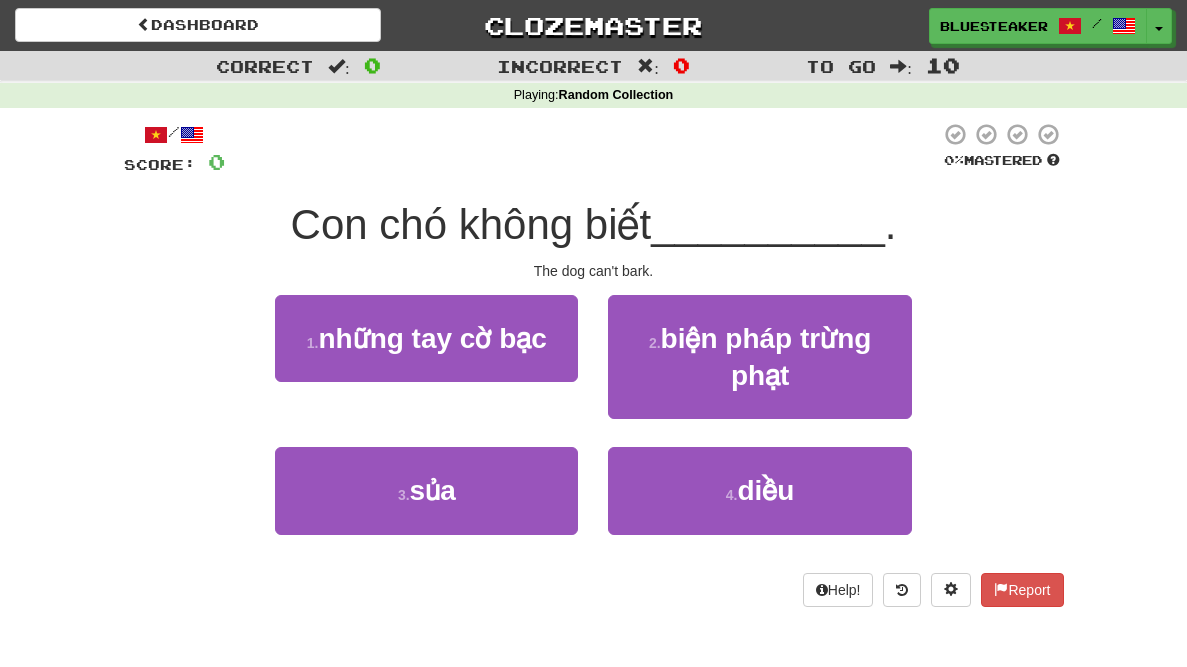 click on "3 .  sủa" at bounding box center [426, 504] 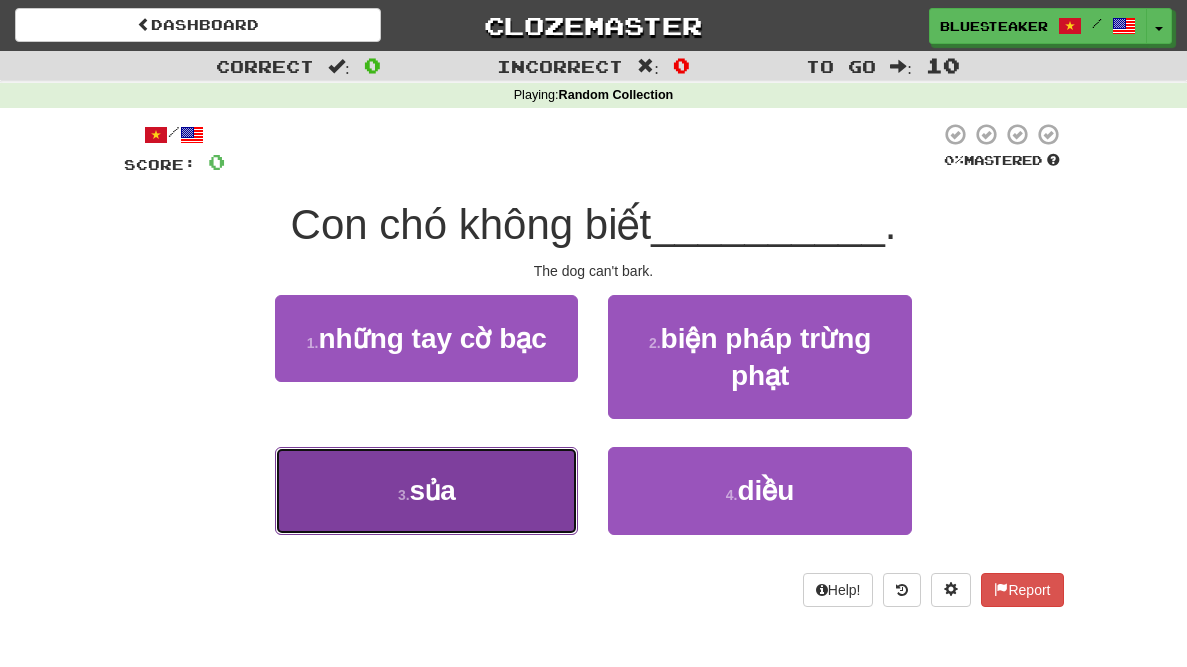 click on "3 .  sủa" at bounding box center (426, 490) 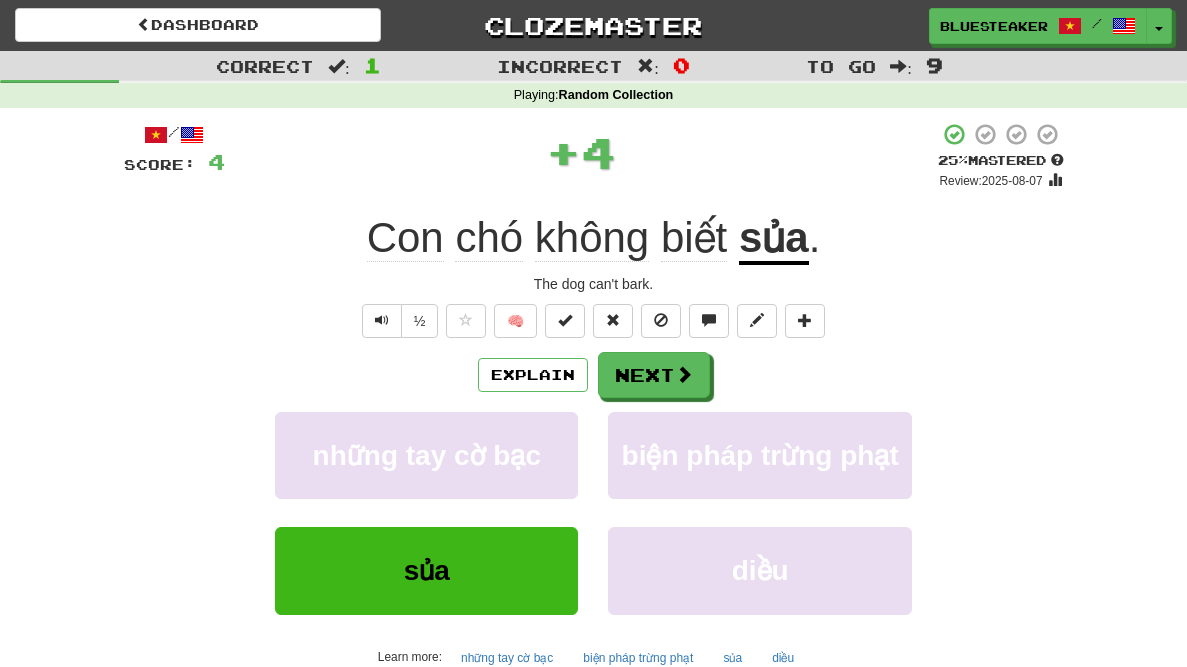 click on "Explain Next" at bounding box center [594, 375] 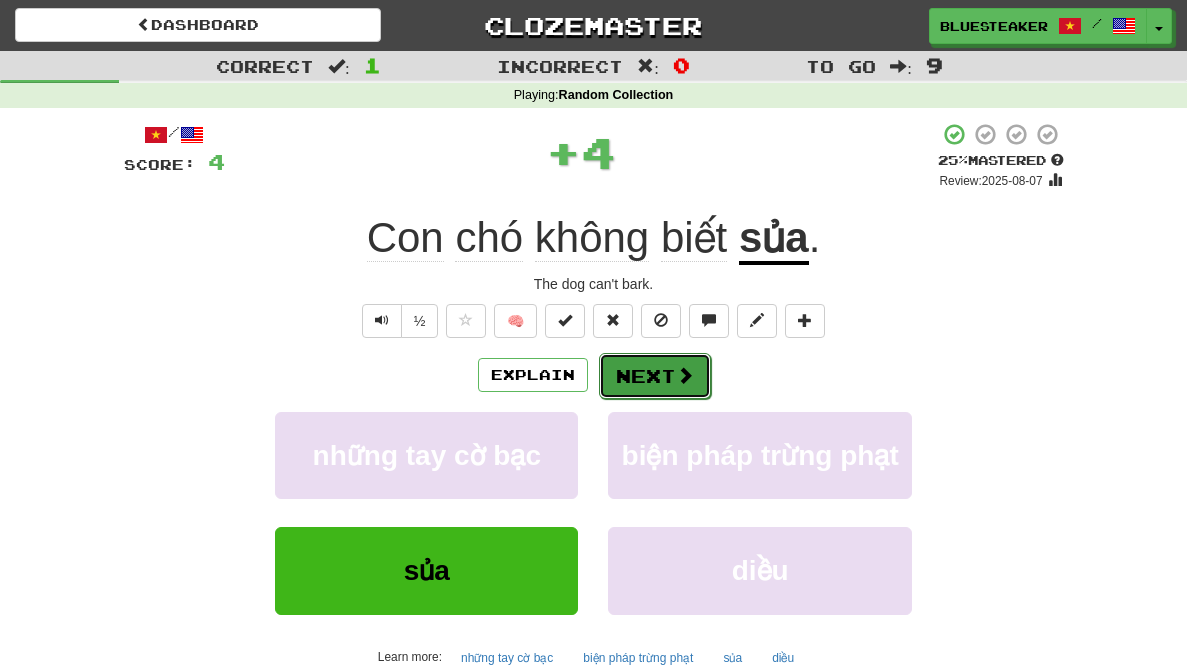 click on "Next" at bounding box center [655, 376] 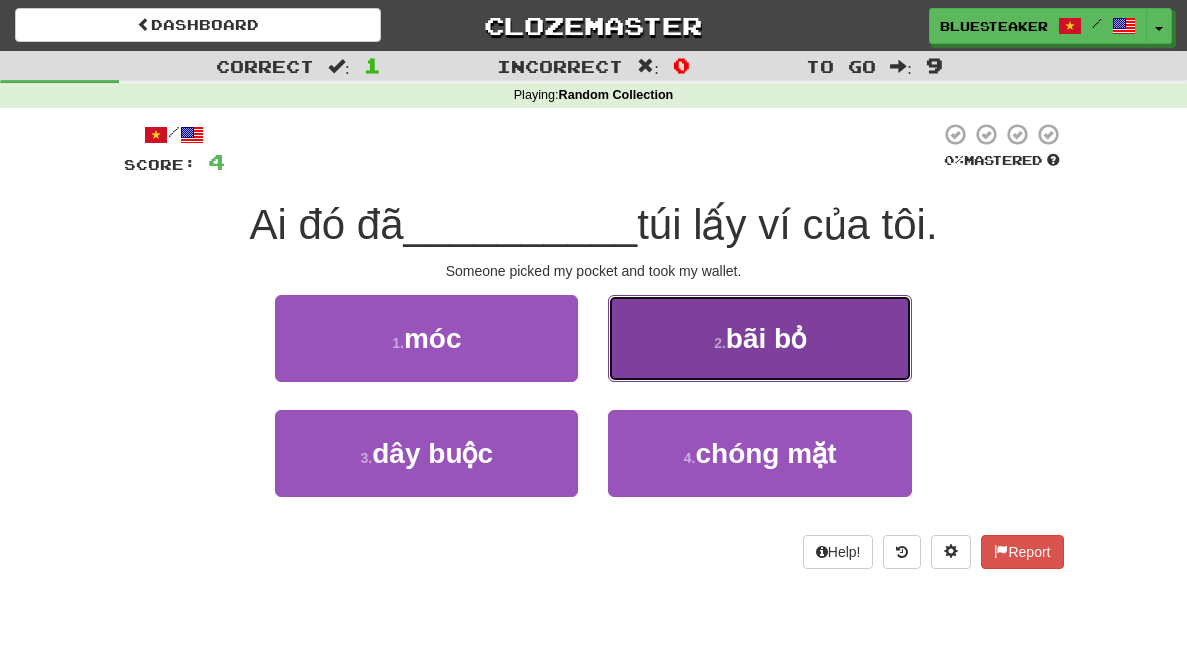 click on "2 .  bãi bỏ" at bounding box center (759, 338) 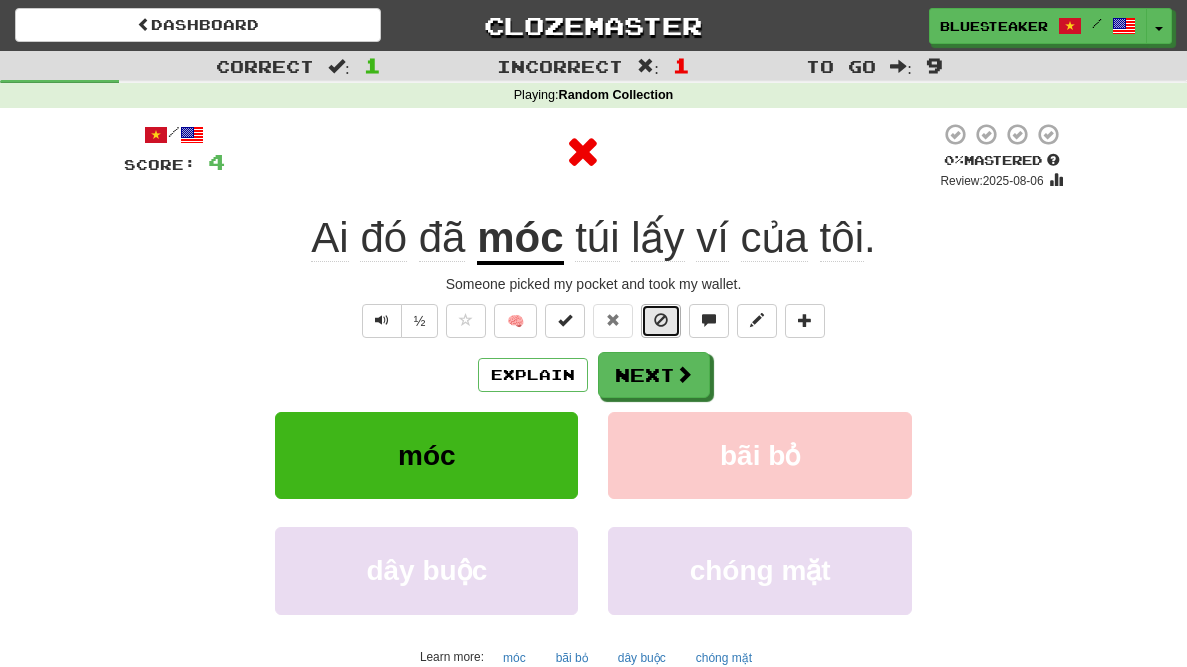 click at bounding box center (661, 321) 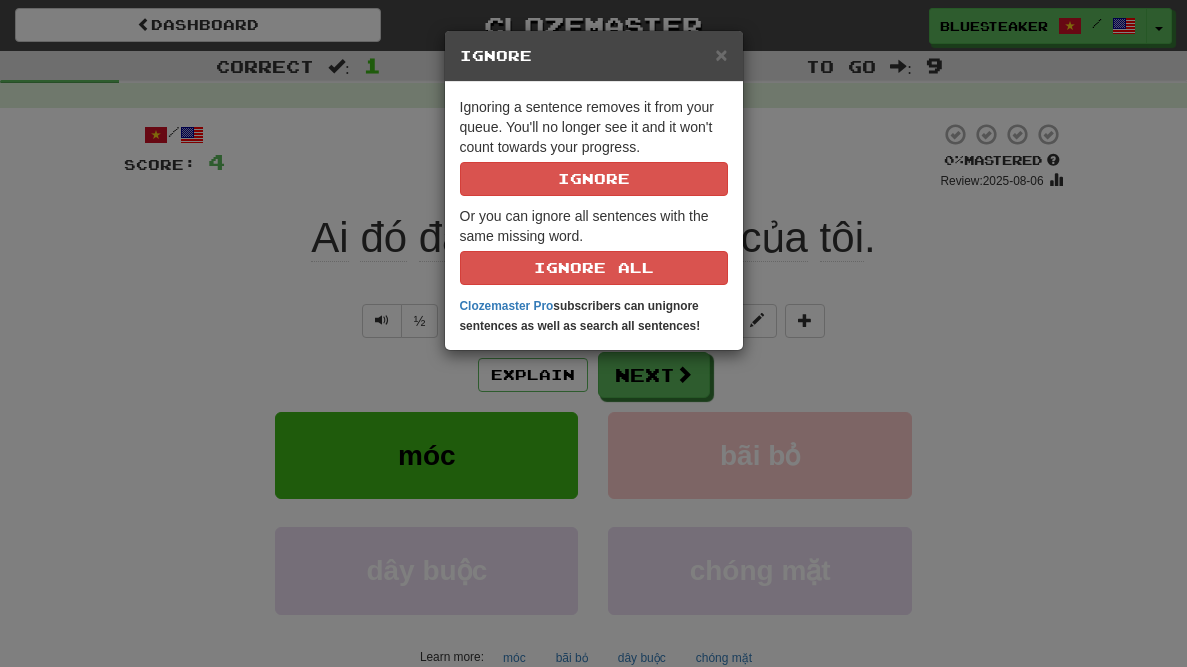 click on "× Ignore" at bounding box center (594, 56) 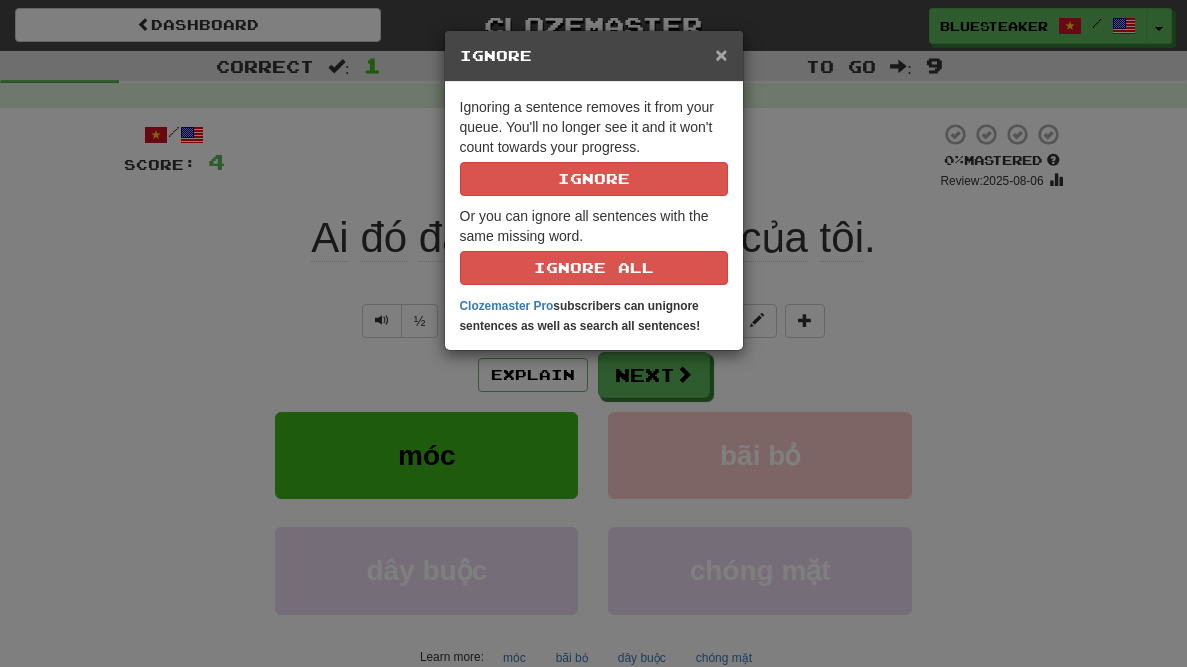 click on "×" at bounding box center [721, 54] 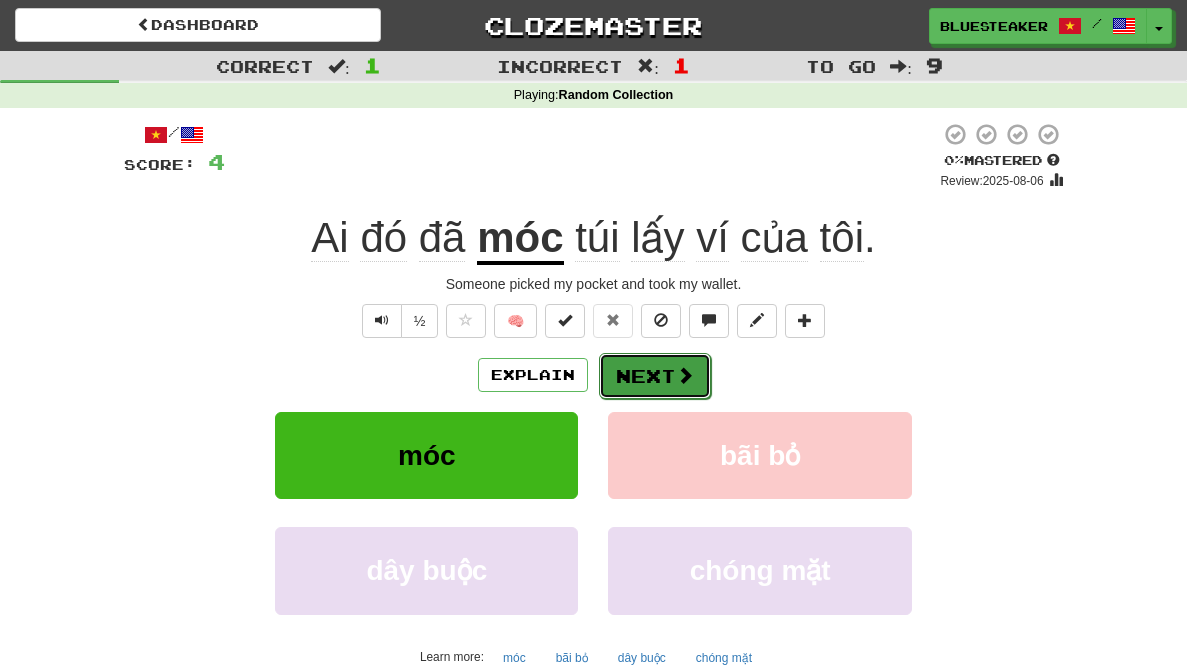click on "Next" at bounding box center [655, 376] 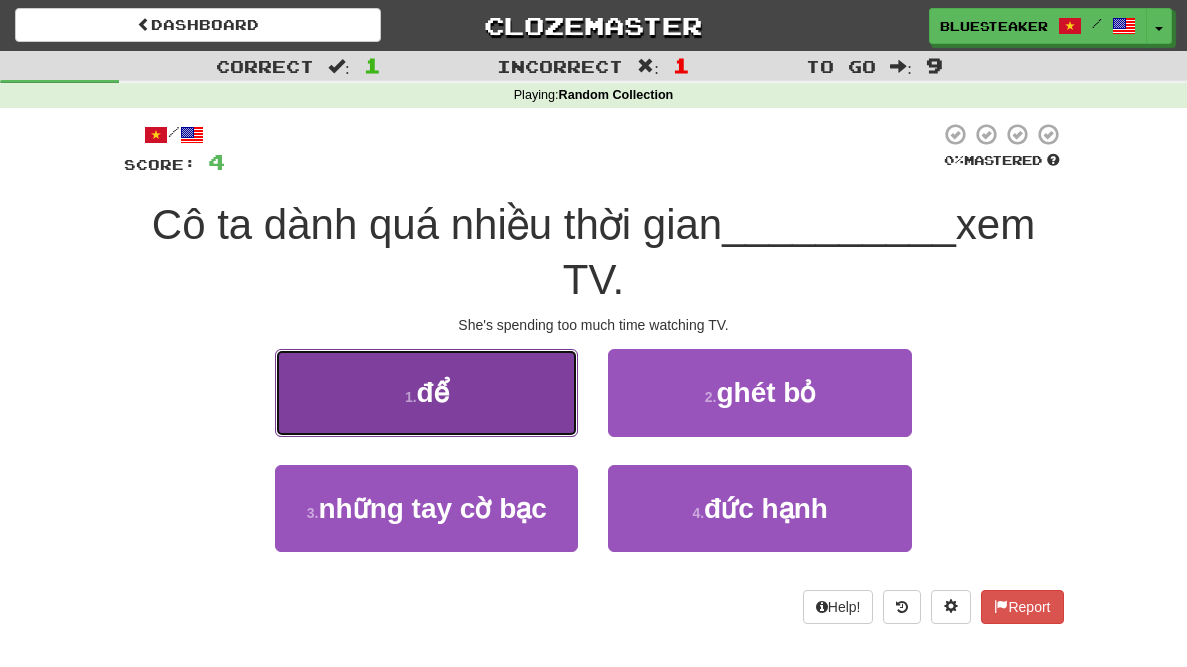 click on "1 .  để" at bounding box center (426, 392) 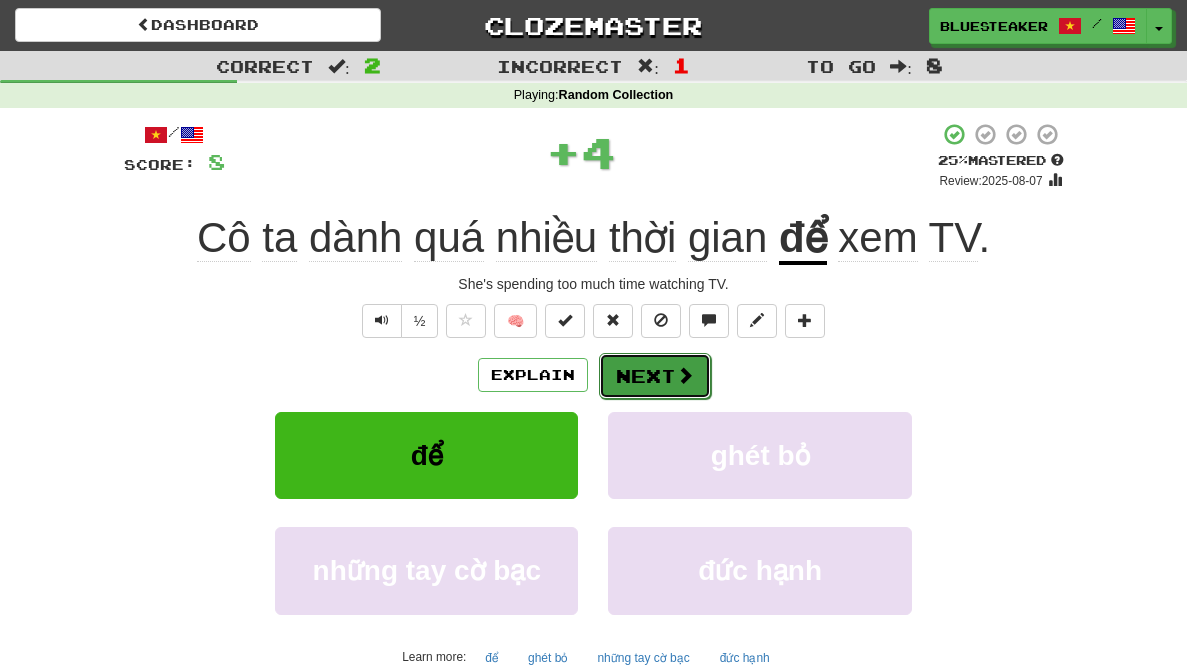 click on "Next" at bounding box center (655, 376) 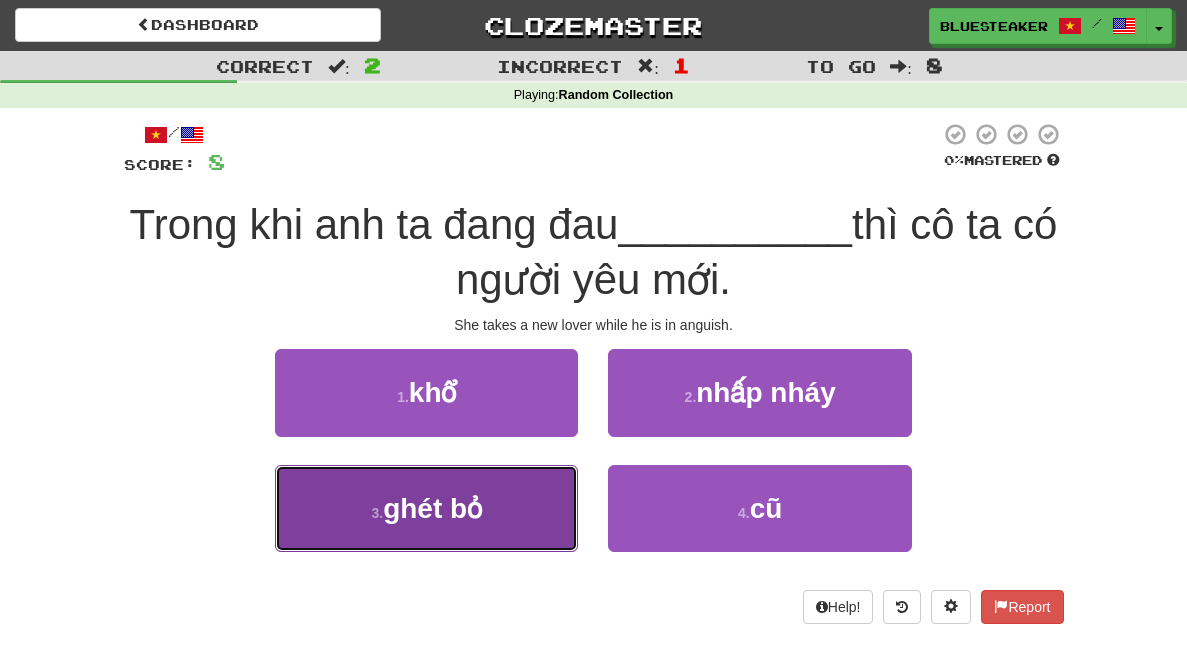 click on ". ghét bỏ" at bounding box center [426, 508] 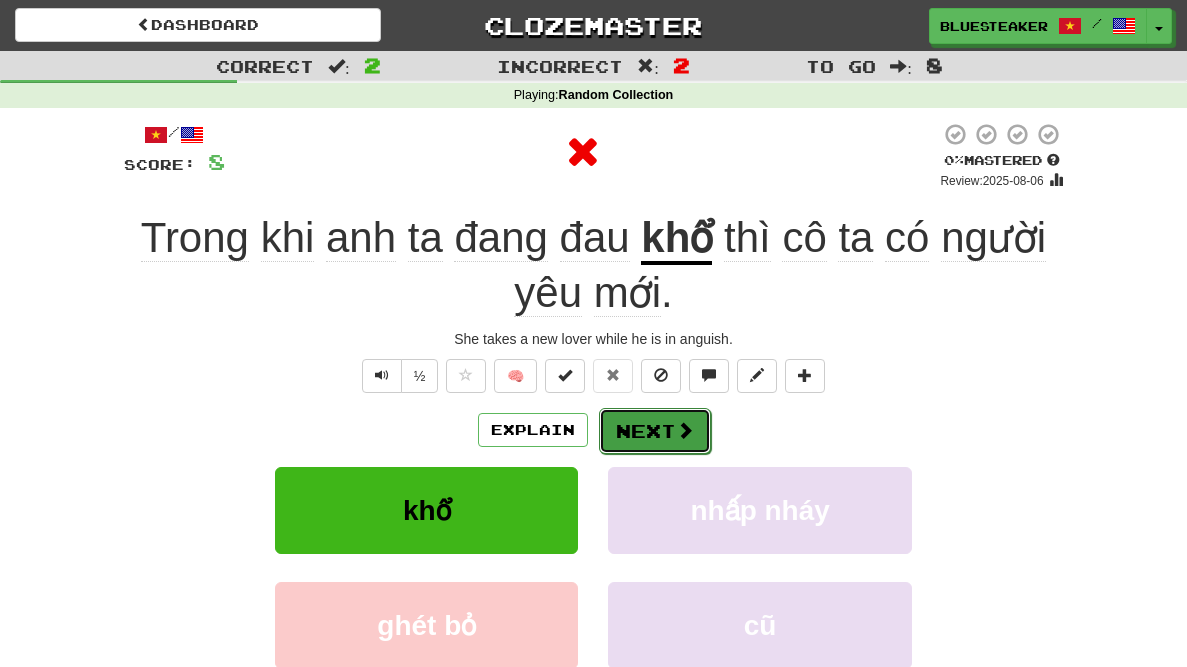 click on "Next" at bounding box center [655, 431] 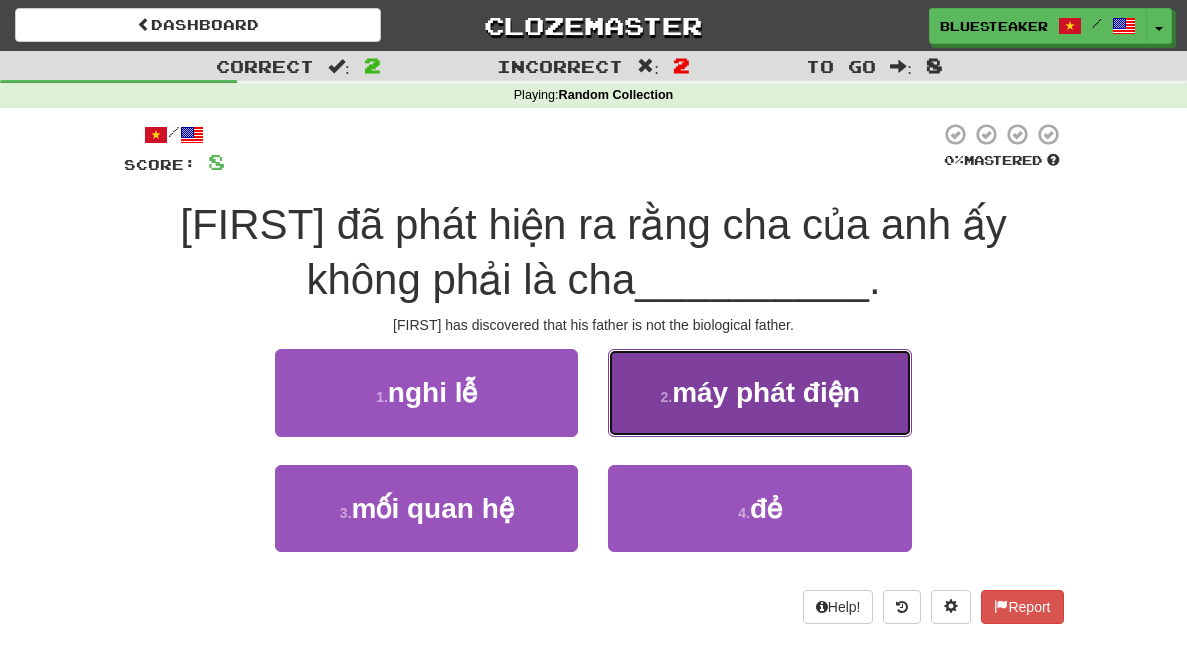 click on "2 .  máy phát điện" at bounding box center [759, 392] 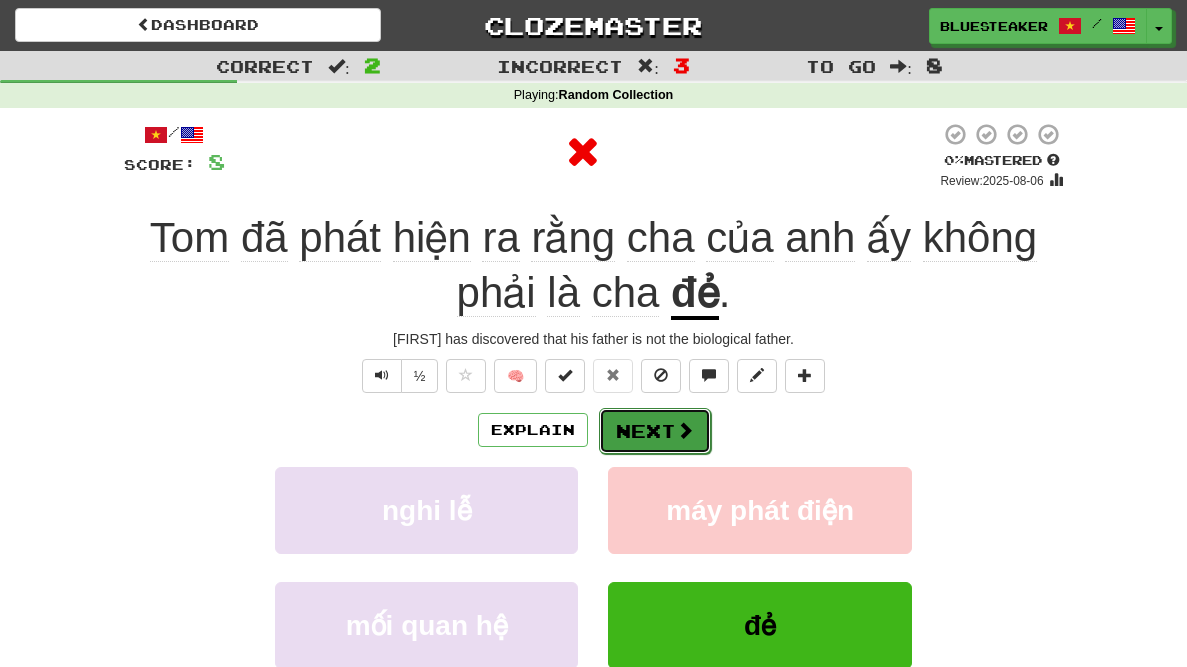 click on "Next" at bounding box center (655, 431) 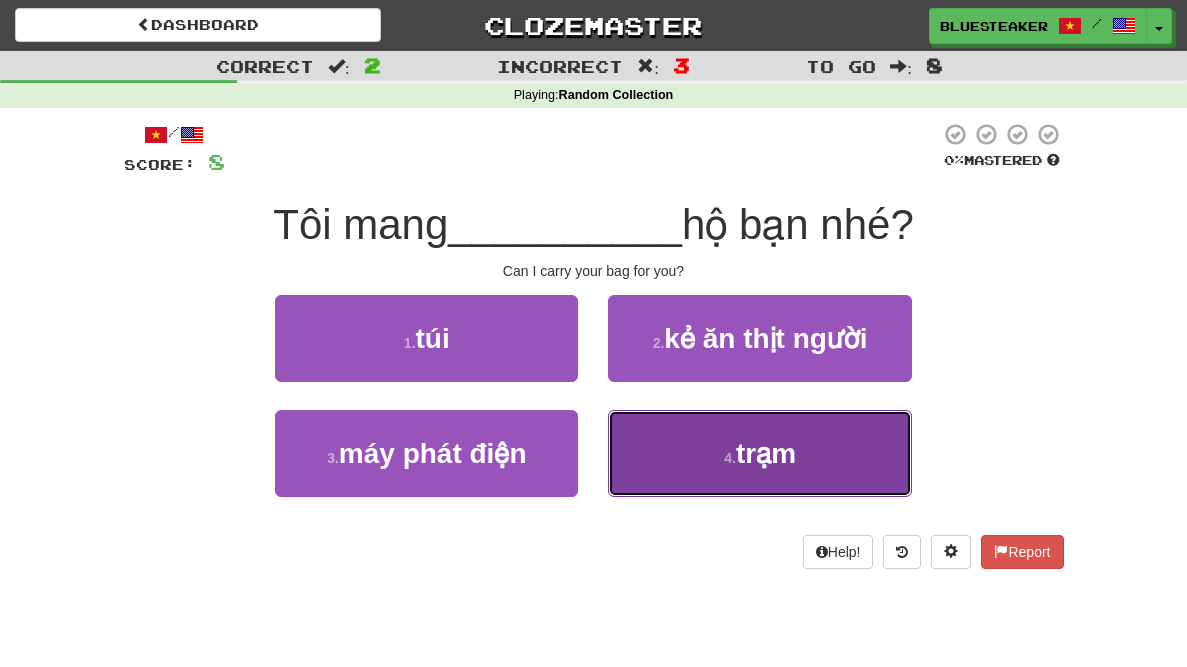 click on "4 .  trạm" at bounding box center [759, 453] 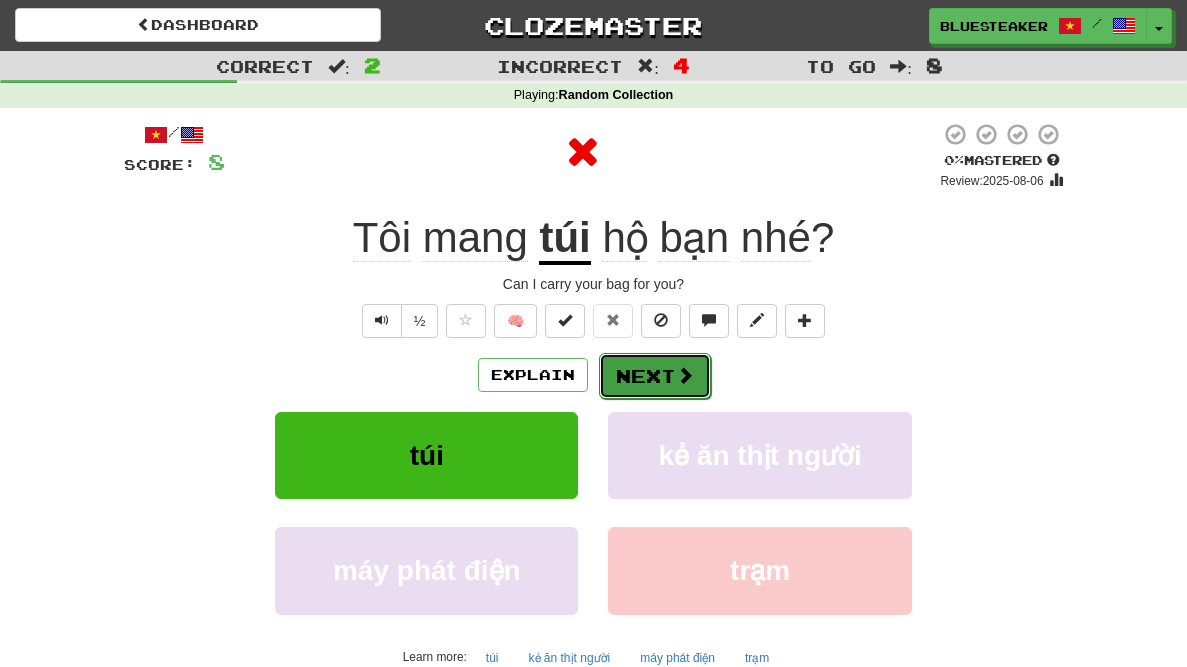 click on "Next" at bounding box center [655, 376] 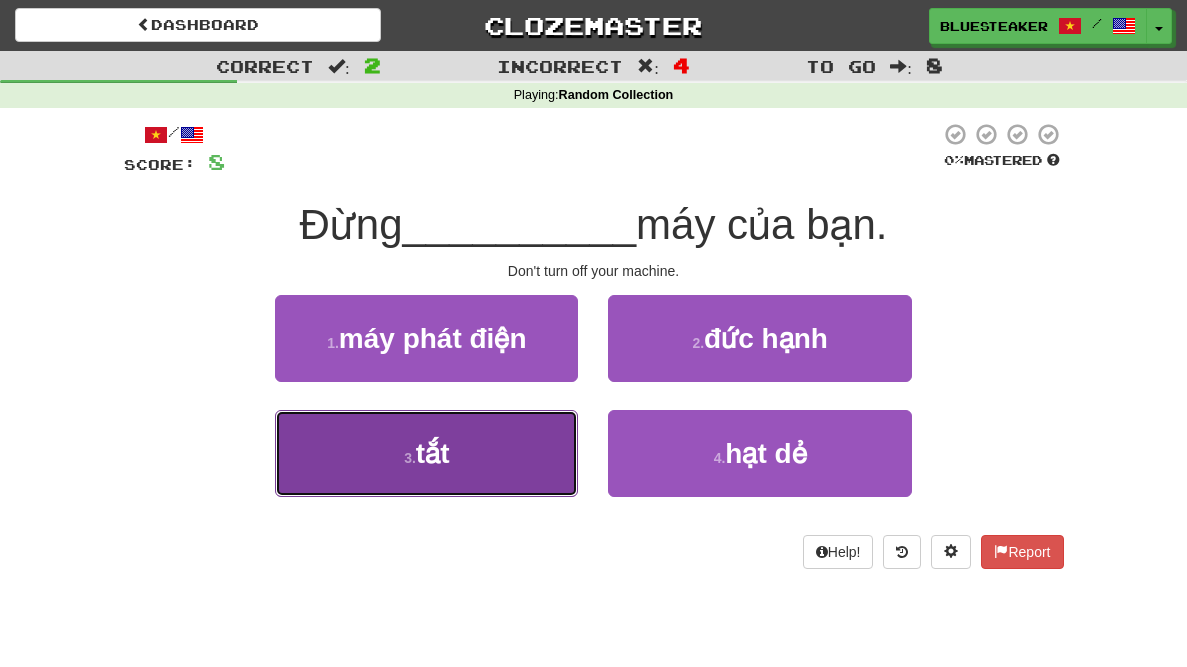 click on "3 .  tắt" at bounding box center (426, 453) 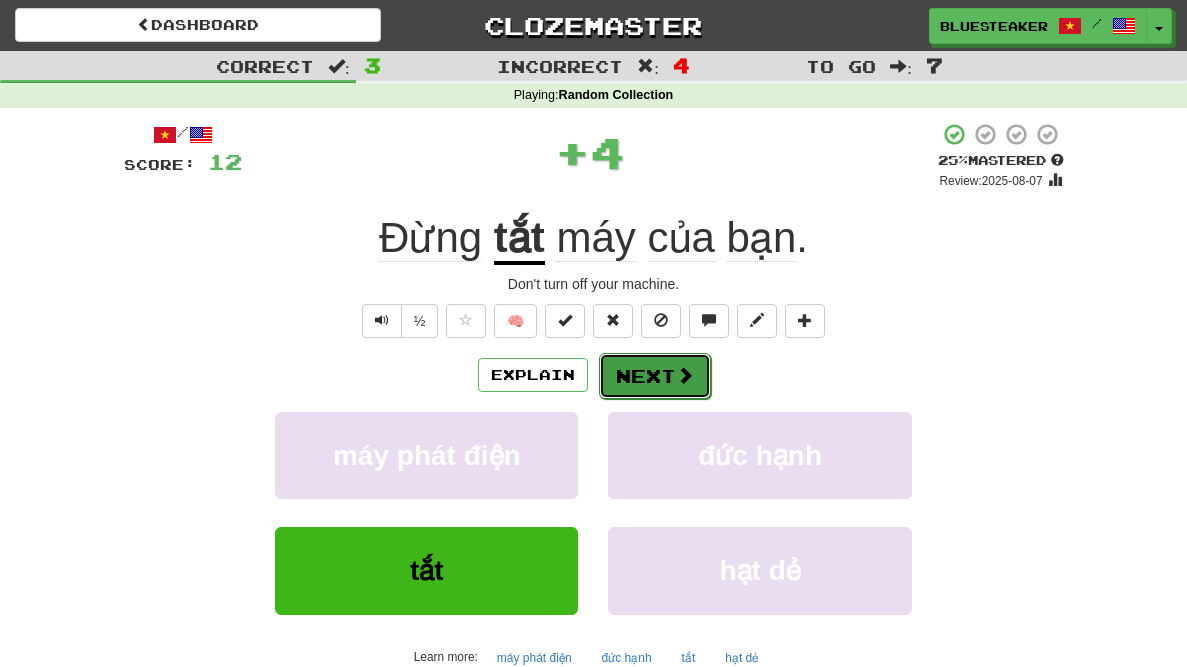 click at bounding box center [685, 375] 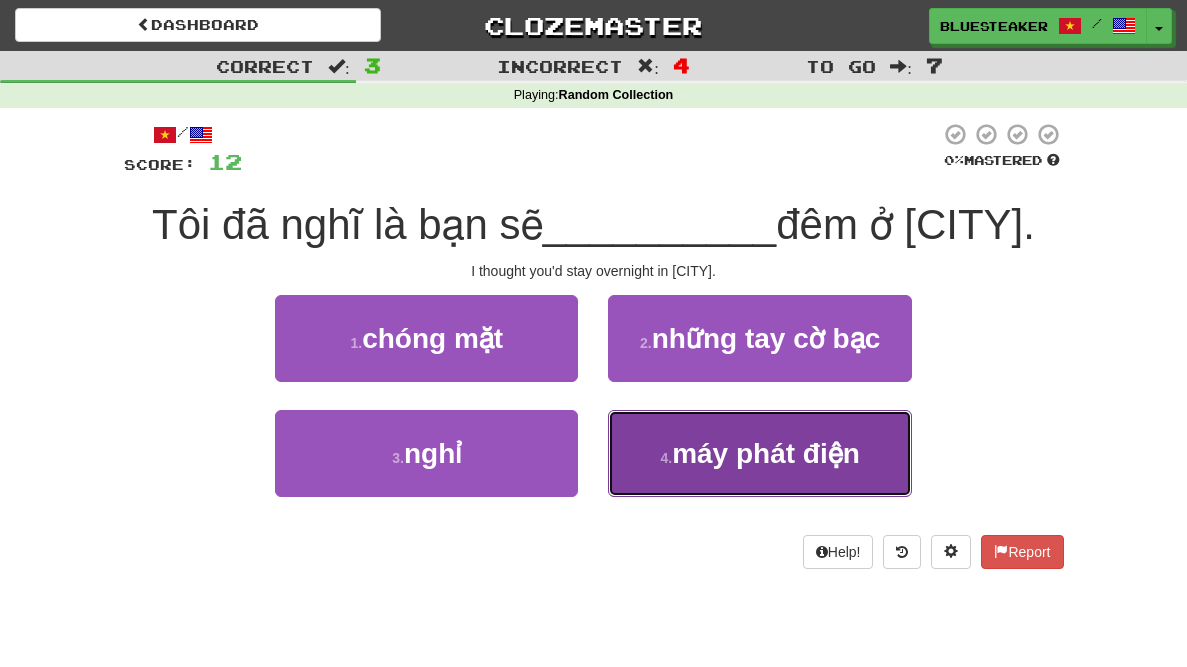 click on "máy phát điện" at bounding box center [766, 453] 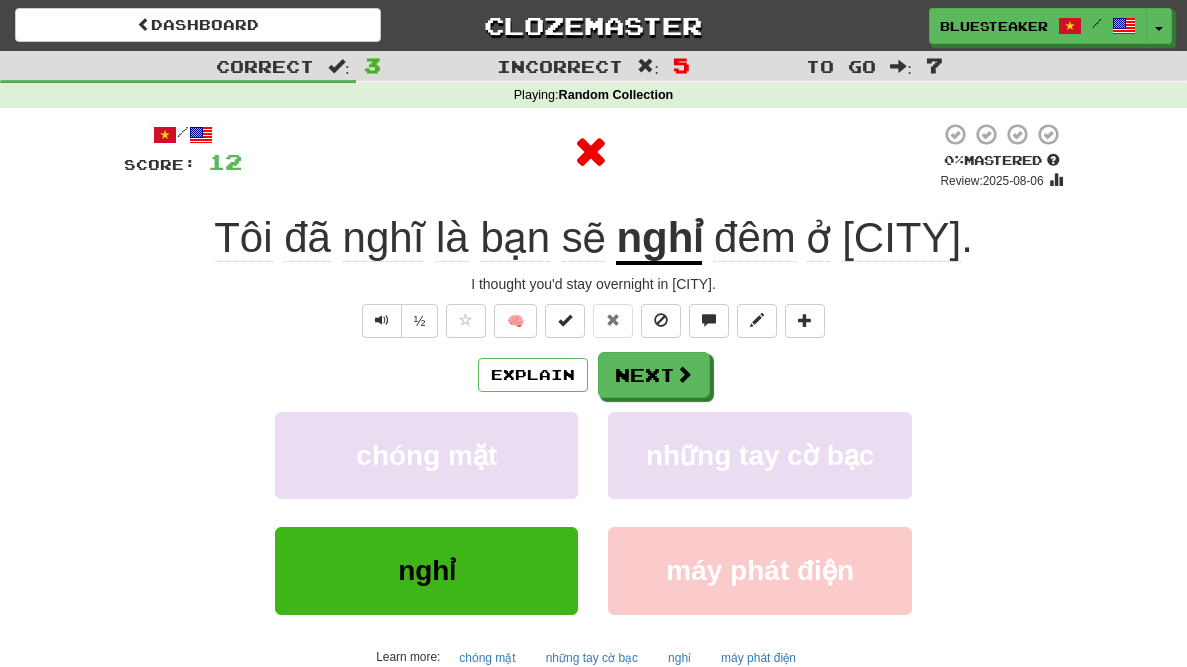 click on "/ Score: 12 0 % Mastered Review: 2025-08-06 Tôi đã nghĩ là bạn sẽ nghỉ đêm ở [CITY]. I thought you'd stay overnight in [CITY]. ½ 🧠 Explain Next chóng mặt những tay cờ bạc nghỉ máy phát điện Learn more: chóng mặt những tay cờ bạc nghỉ máy phát điện Help! Report Sentence Source" at bounding box center [594, 435] 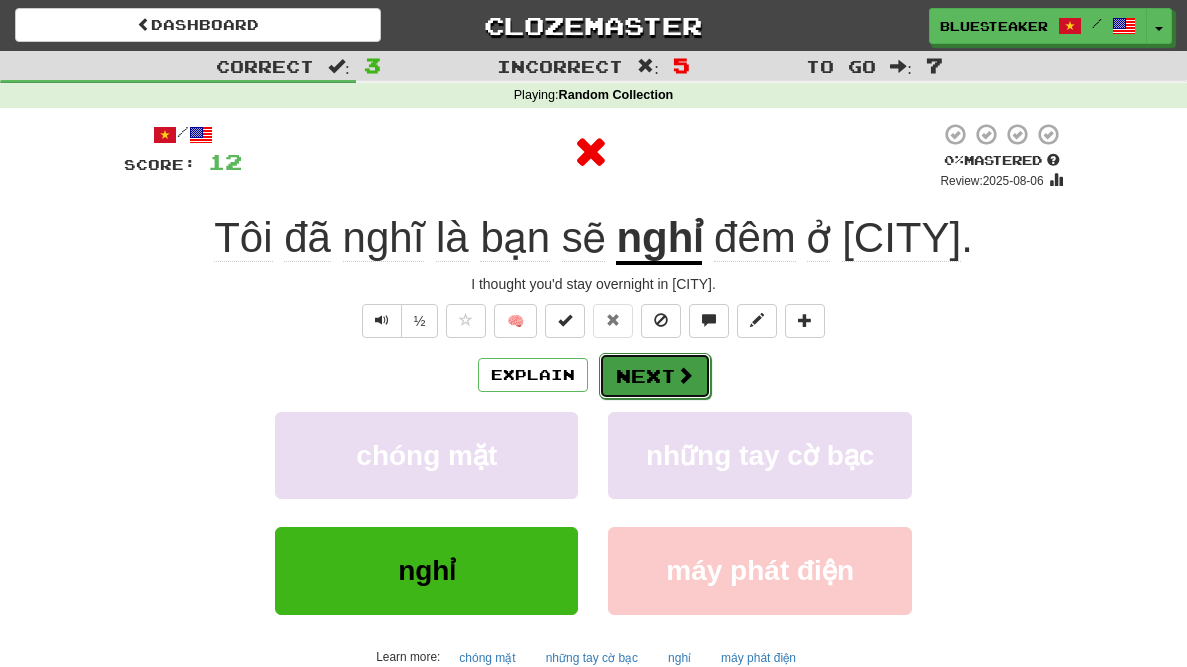click at bounding box center (685, 375) 